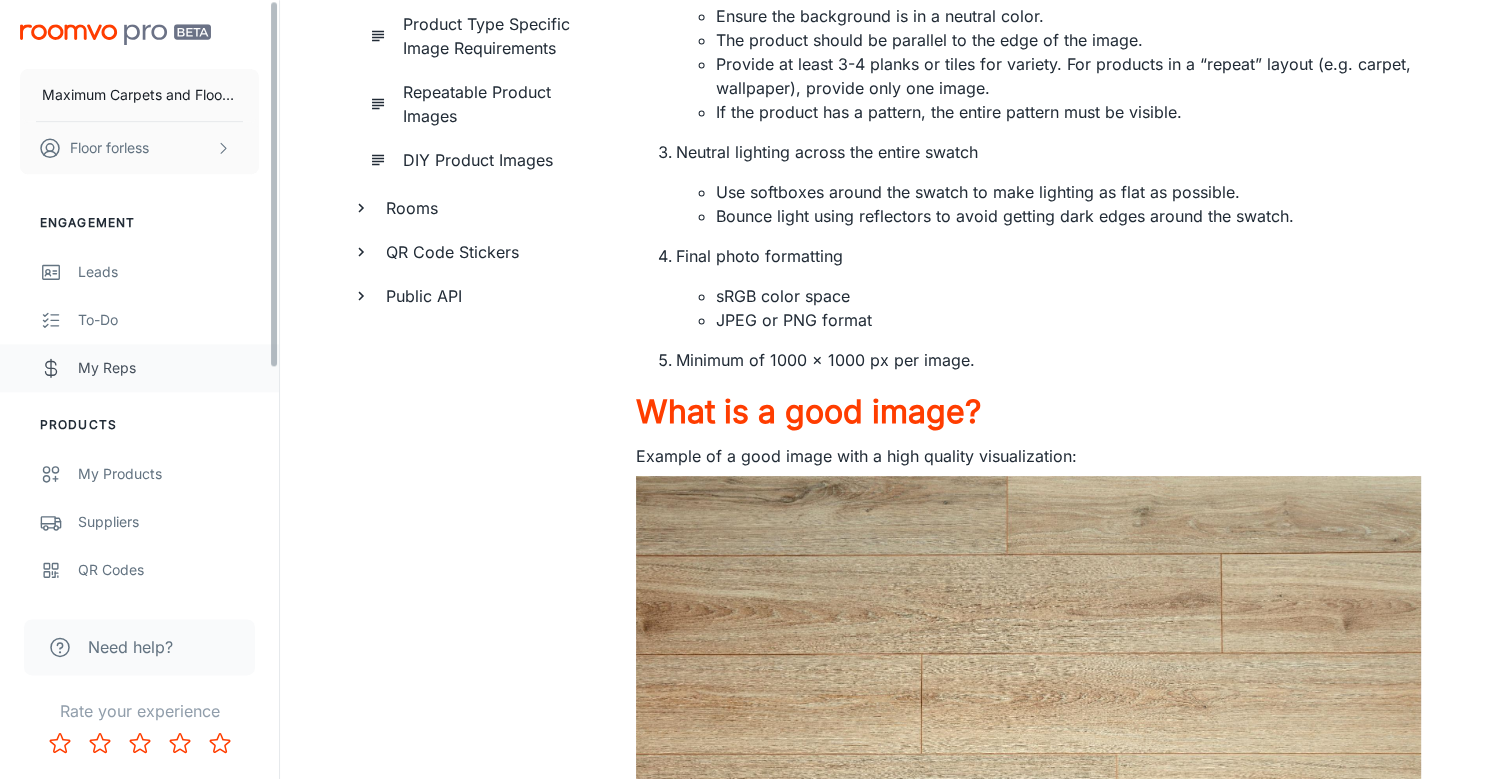 scroll, scrollTop: 594, scrollLeft: 0, axis: vertical 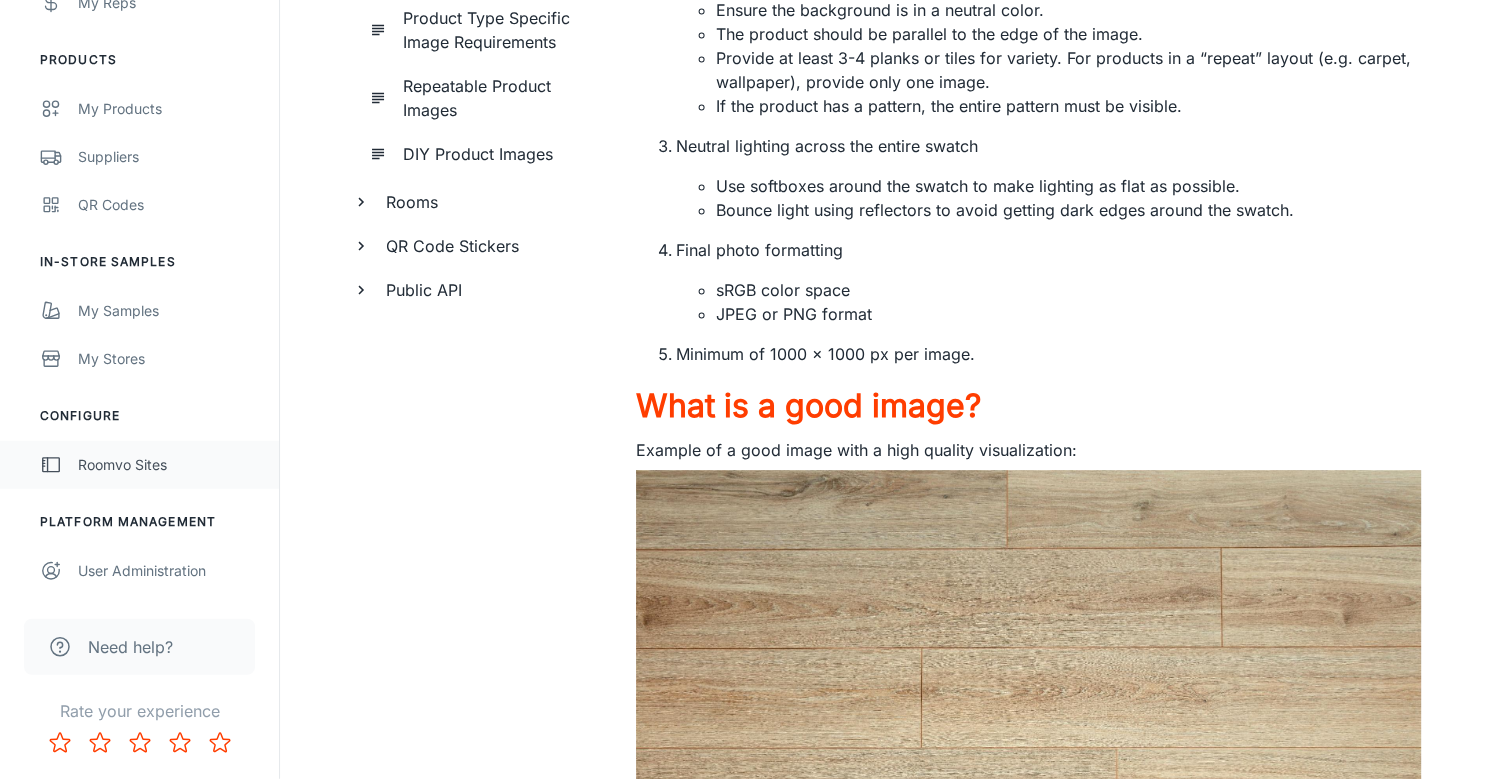 click on "Roomvo Sites" at bounding box center [168, 465] 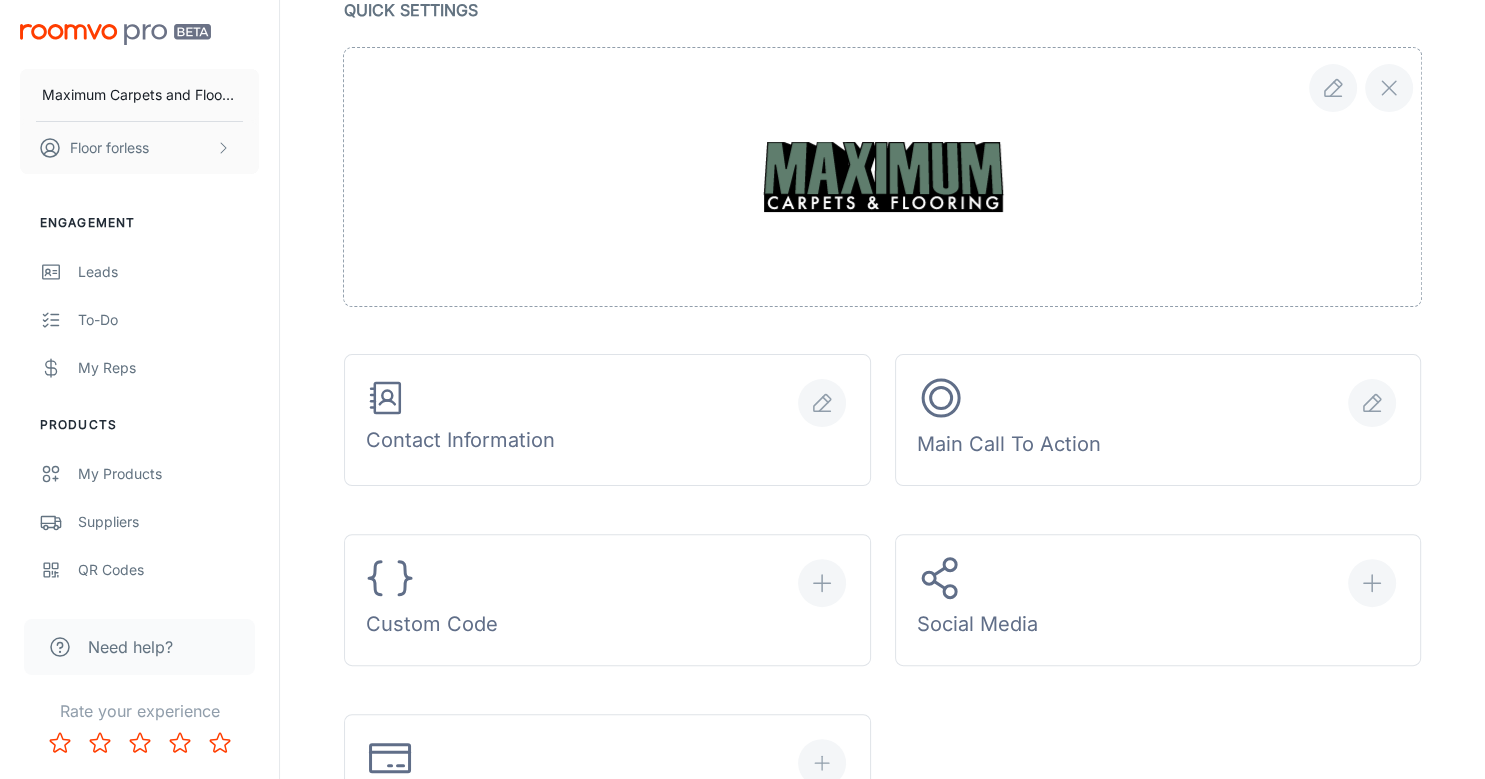 scroll, scrollTop: 415, scrollLeft: 0, axis: vertical 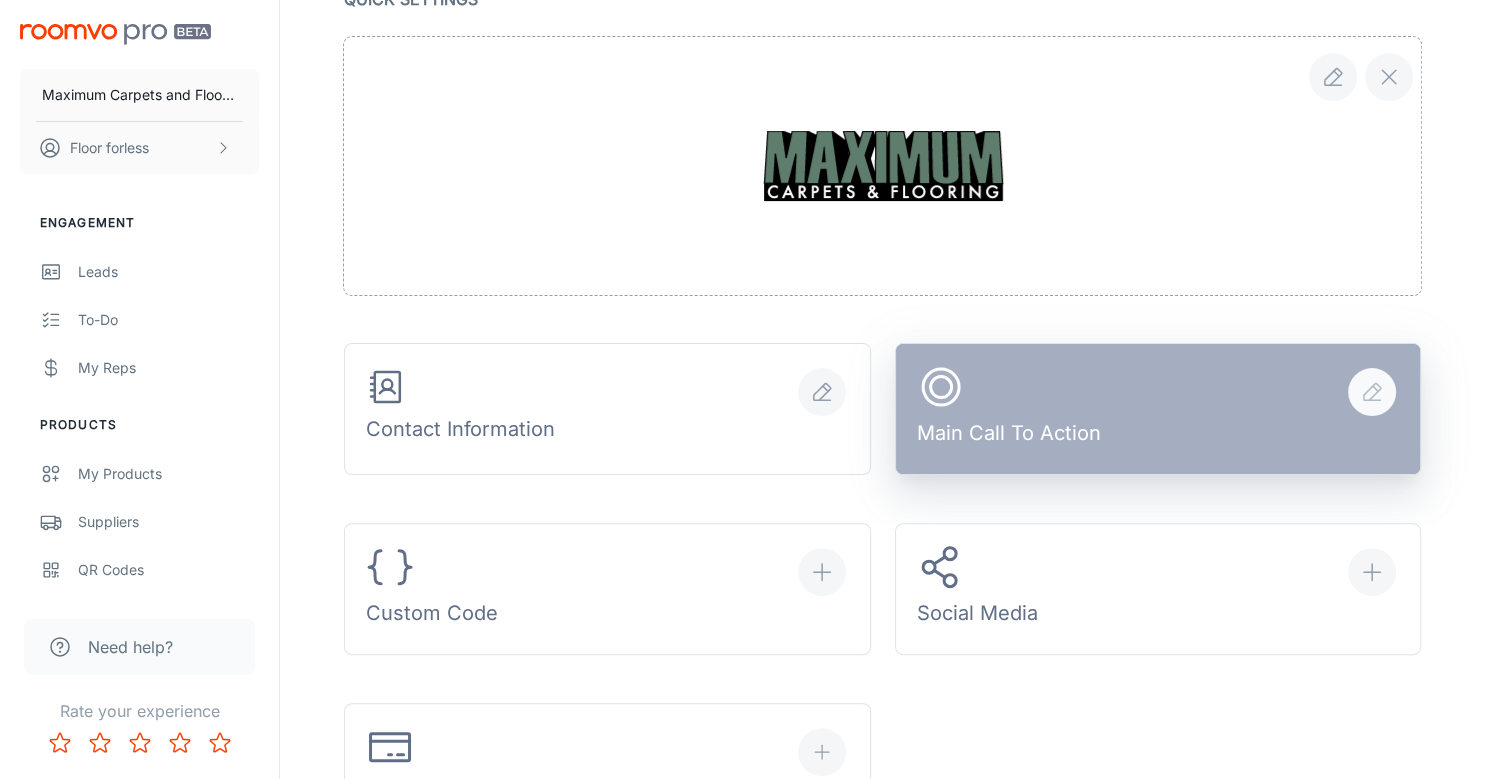click on "Main Call To Action" at bounding box center [1009, 409] 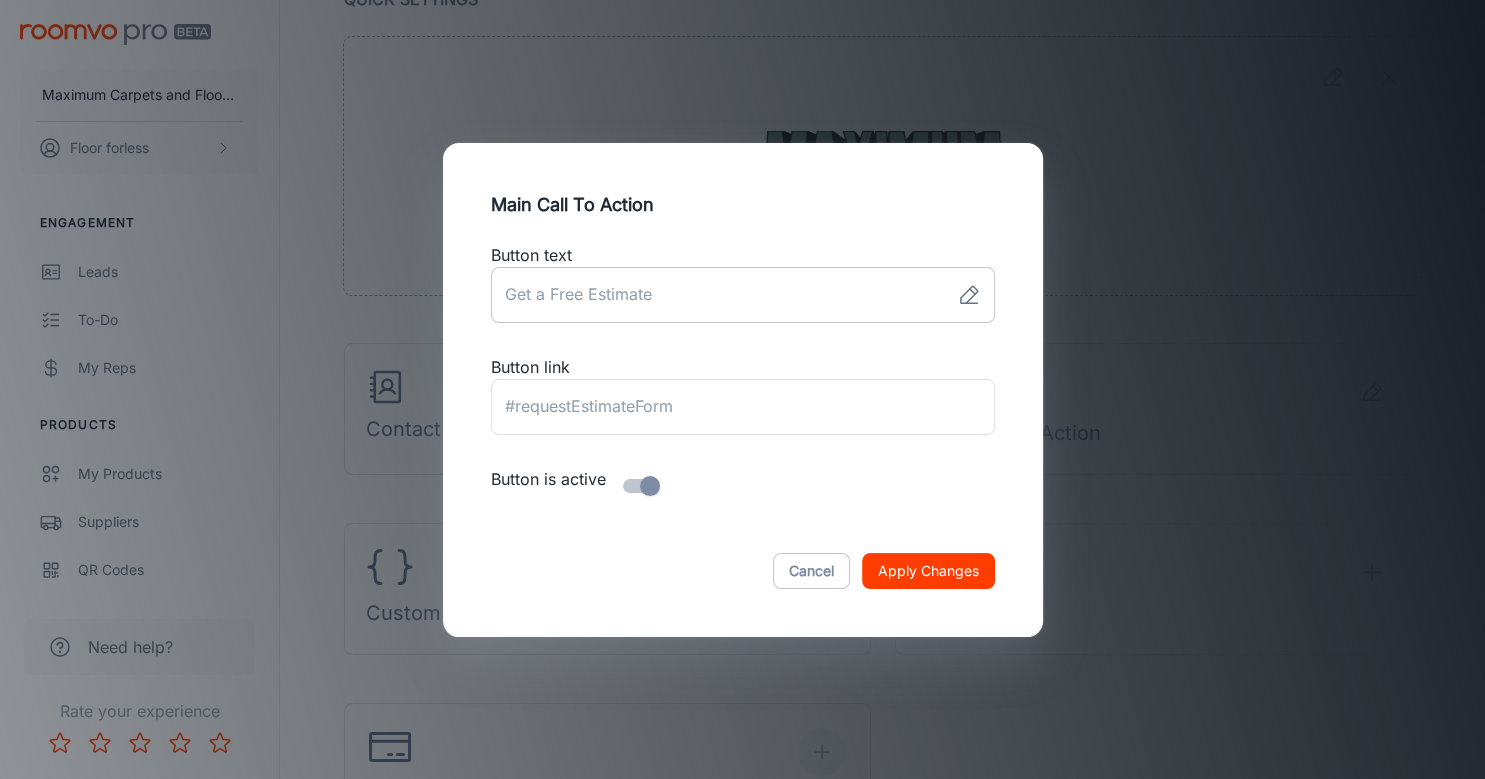 click 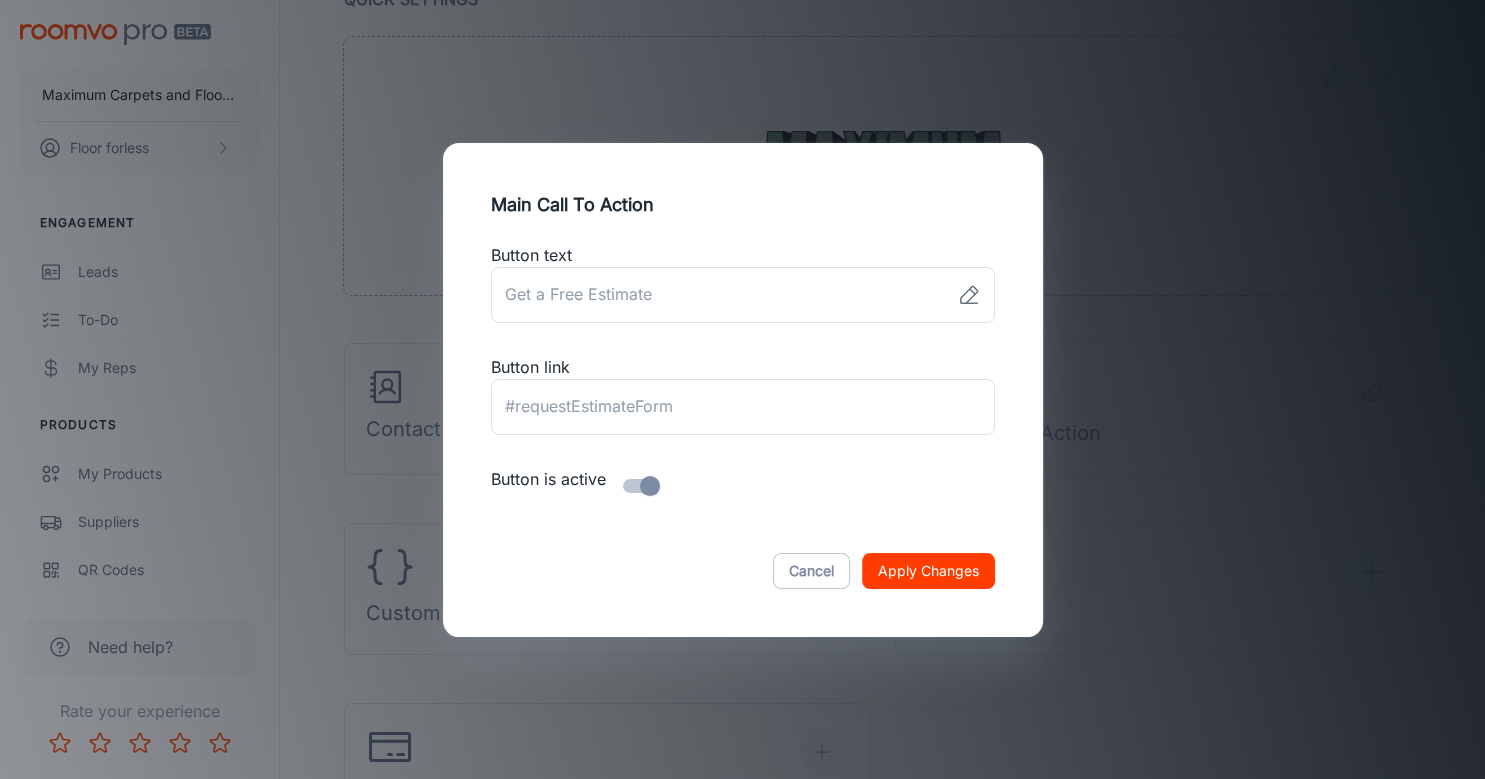 click on "Main Call To Action Button text ​ Button link ​ Button is active Cancel Apply Changes" at bounding box center (742, 389) 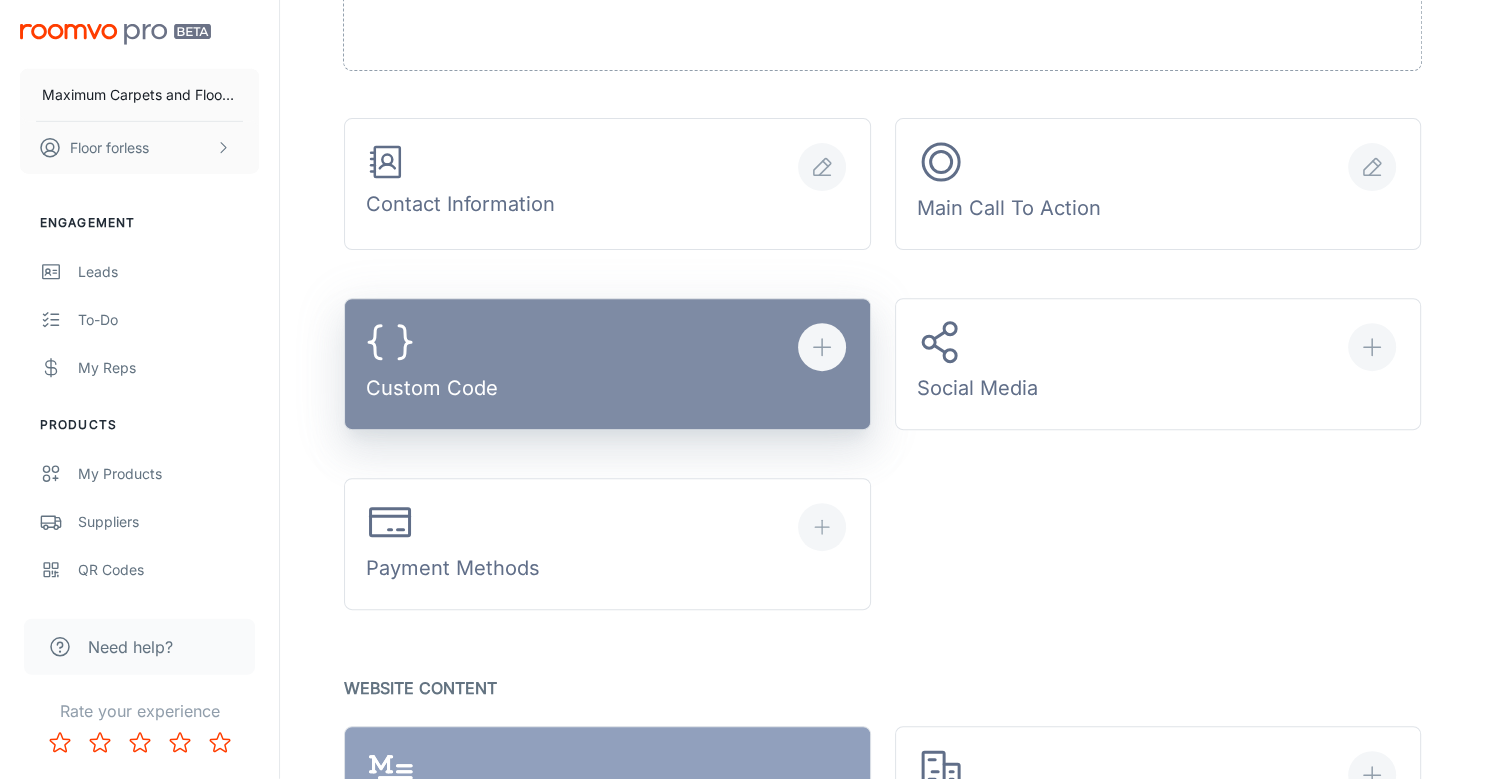 scroll, scrollTop: 642, scrollLeft: 0, axis: vertical 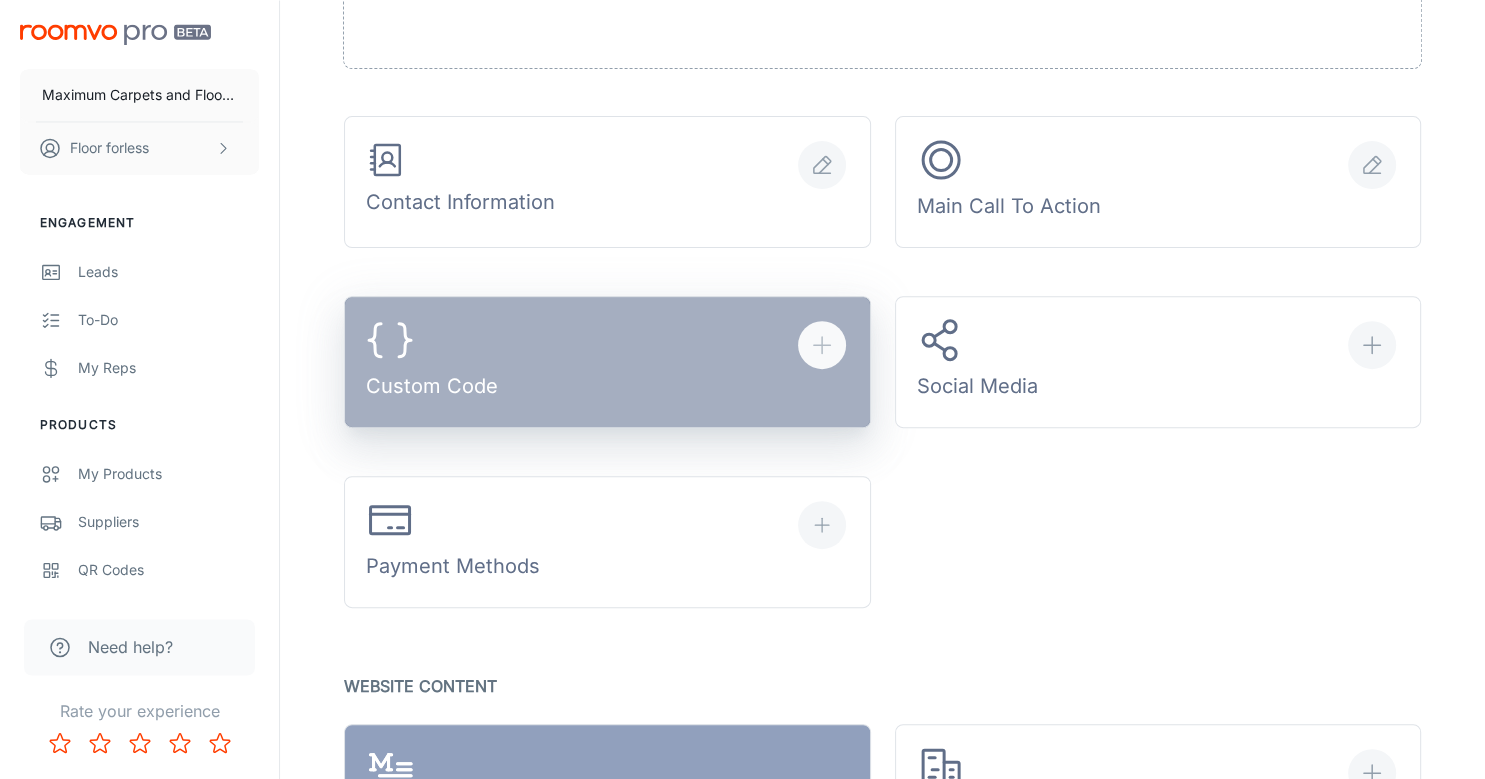 click on "Custom Code" at bounding box center (607, 362) 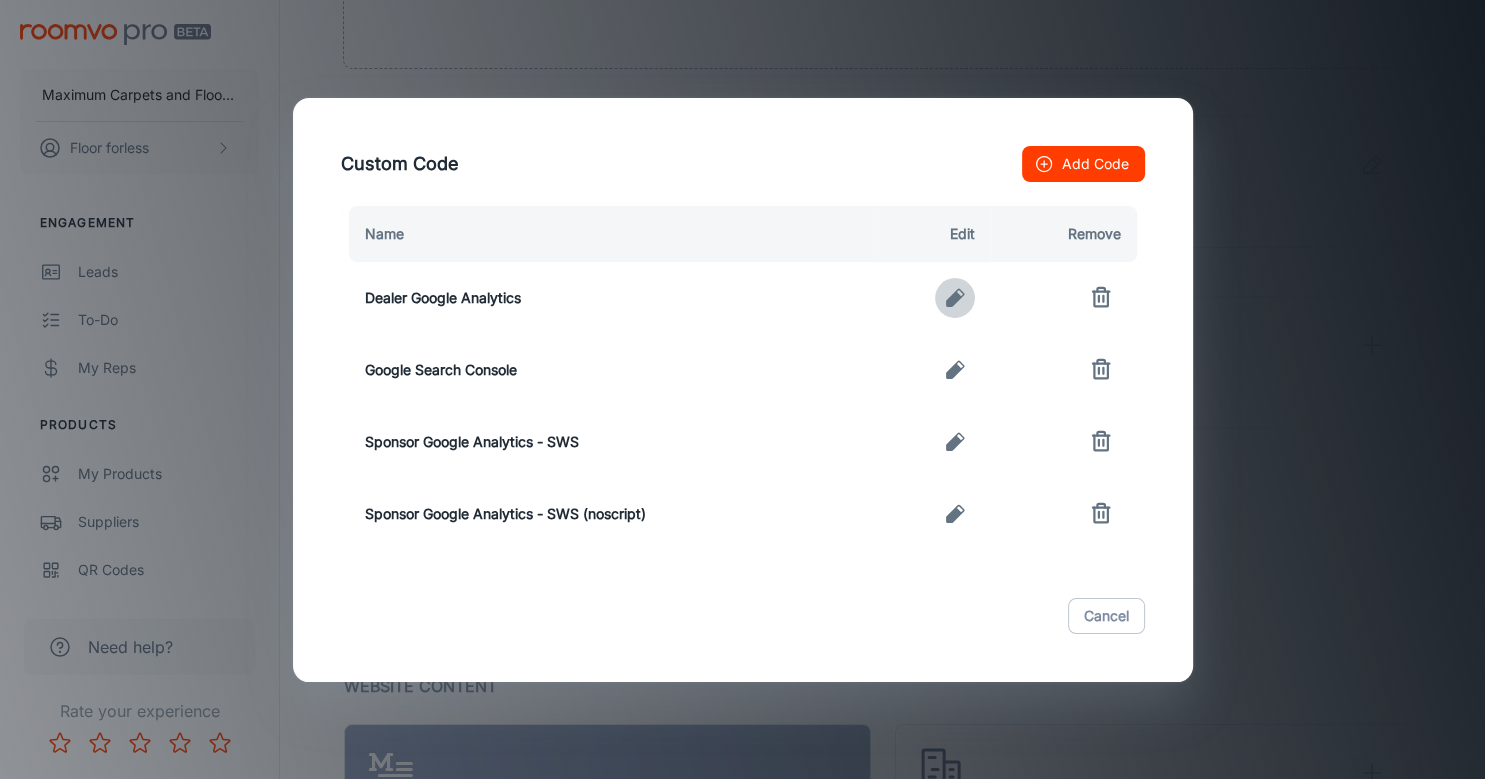 click 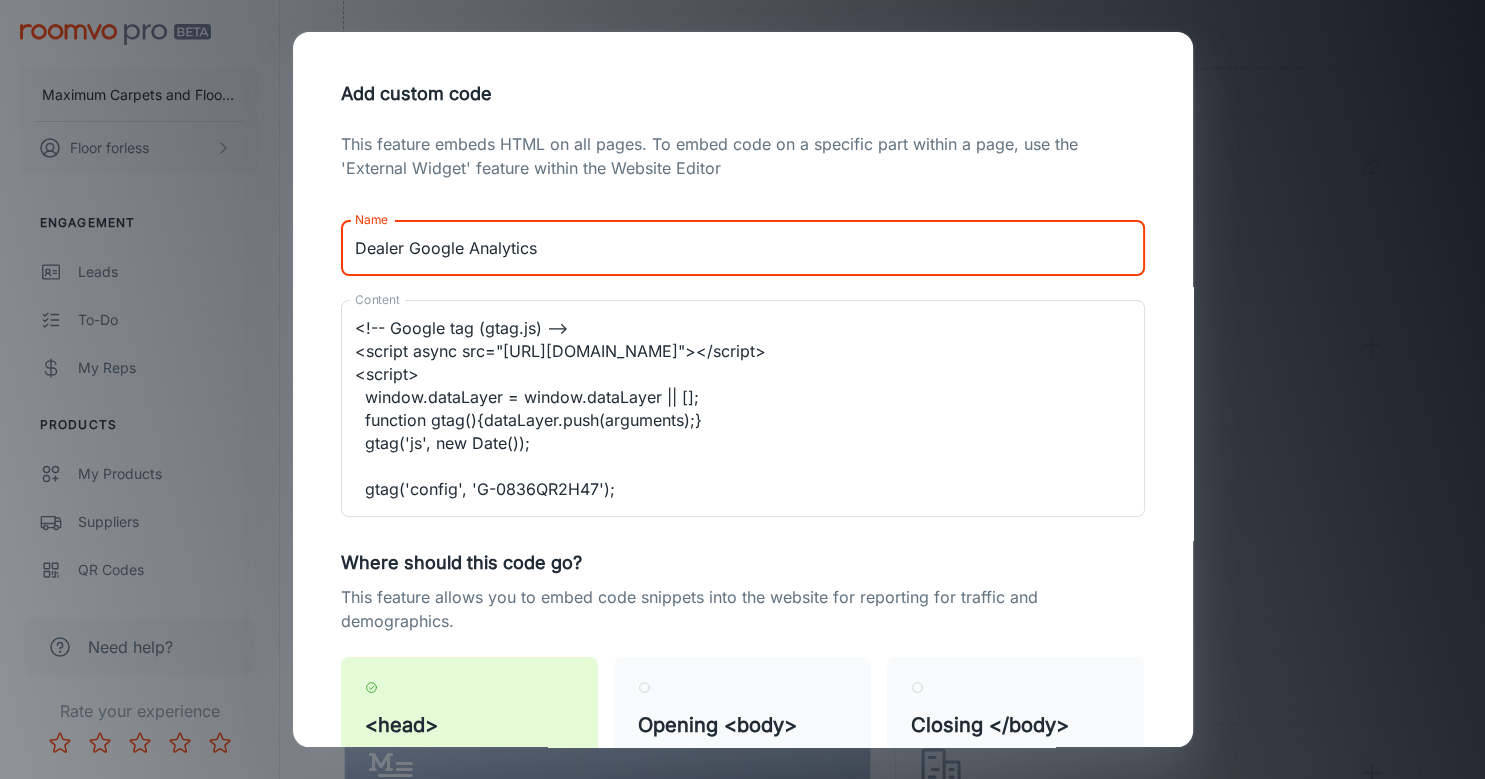 drag, startPoint x: 549, startPoint y: 252, endPoint x: 299, endPoint y: 270, distance: 250.64716 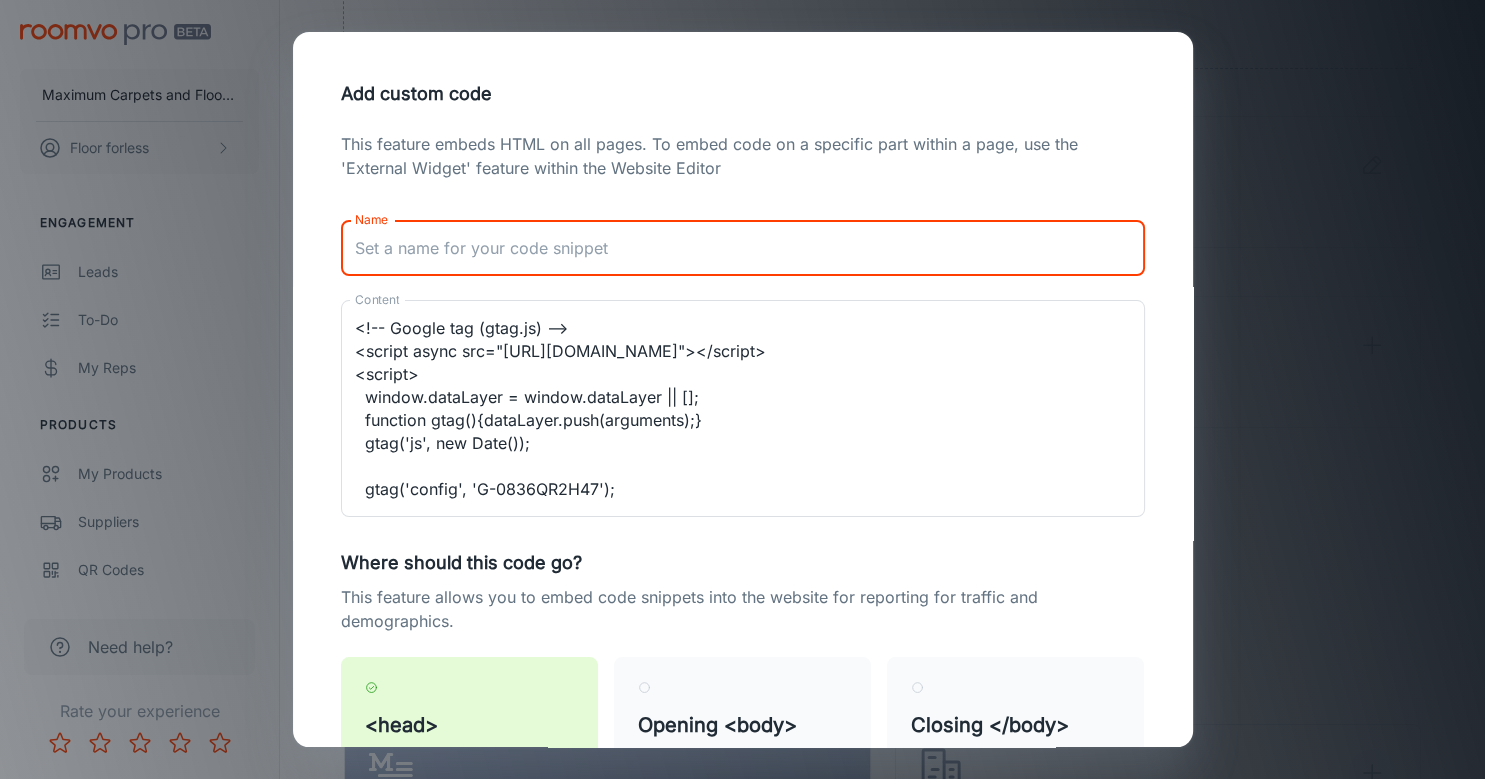 type on "c" 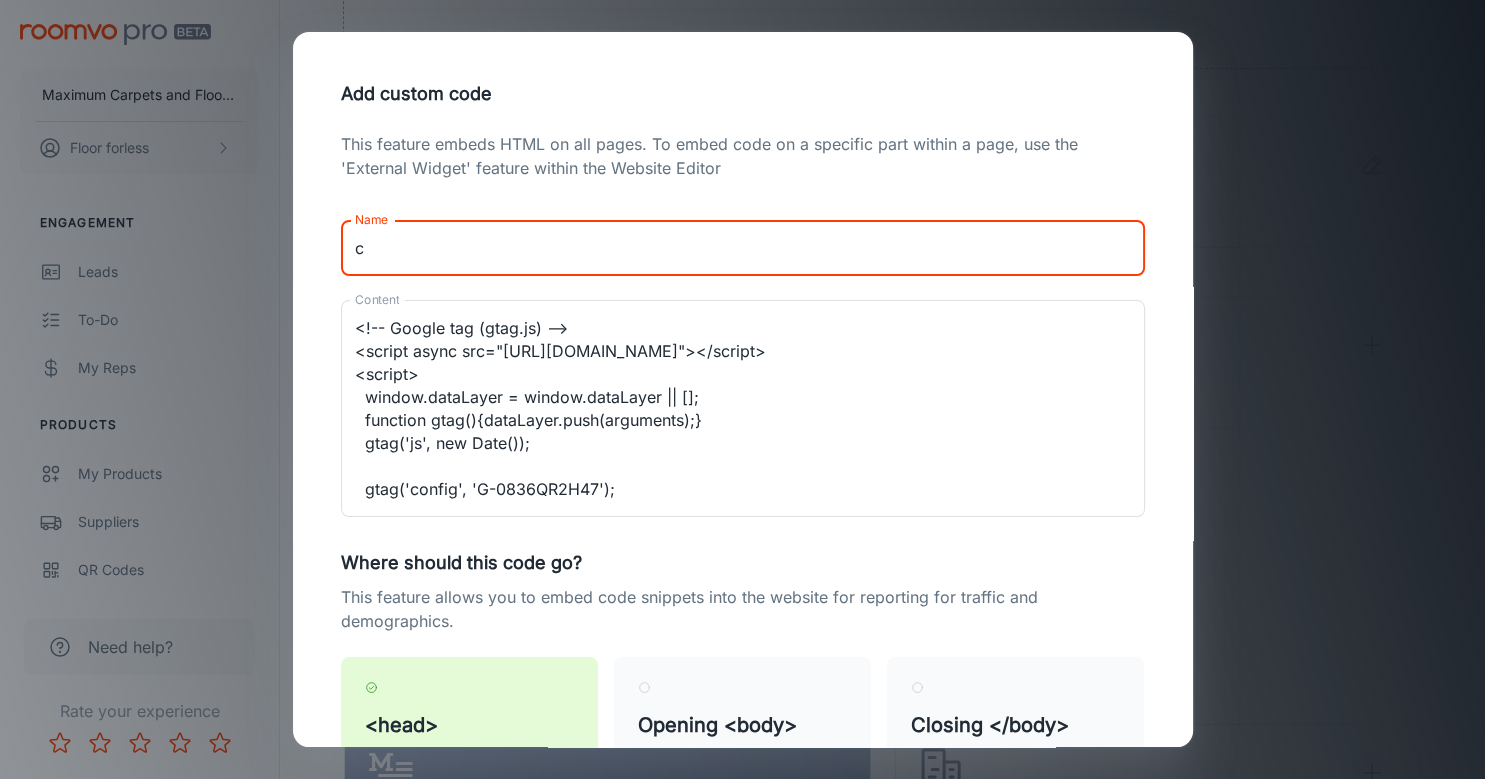 type on "co" 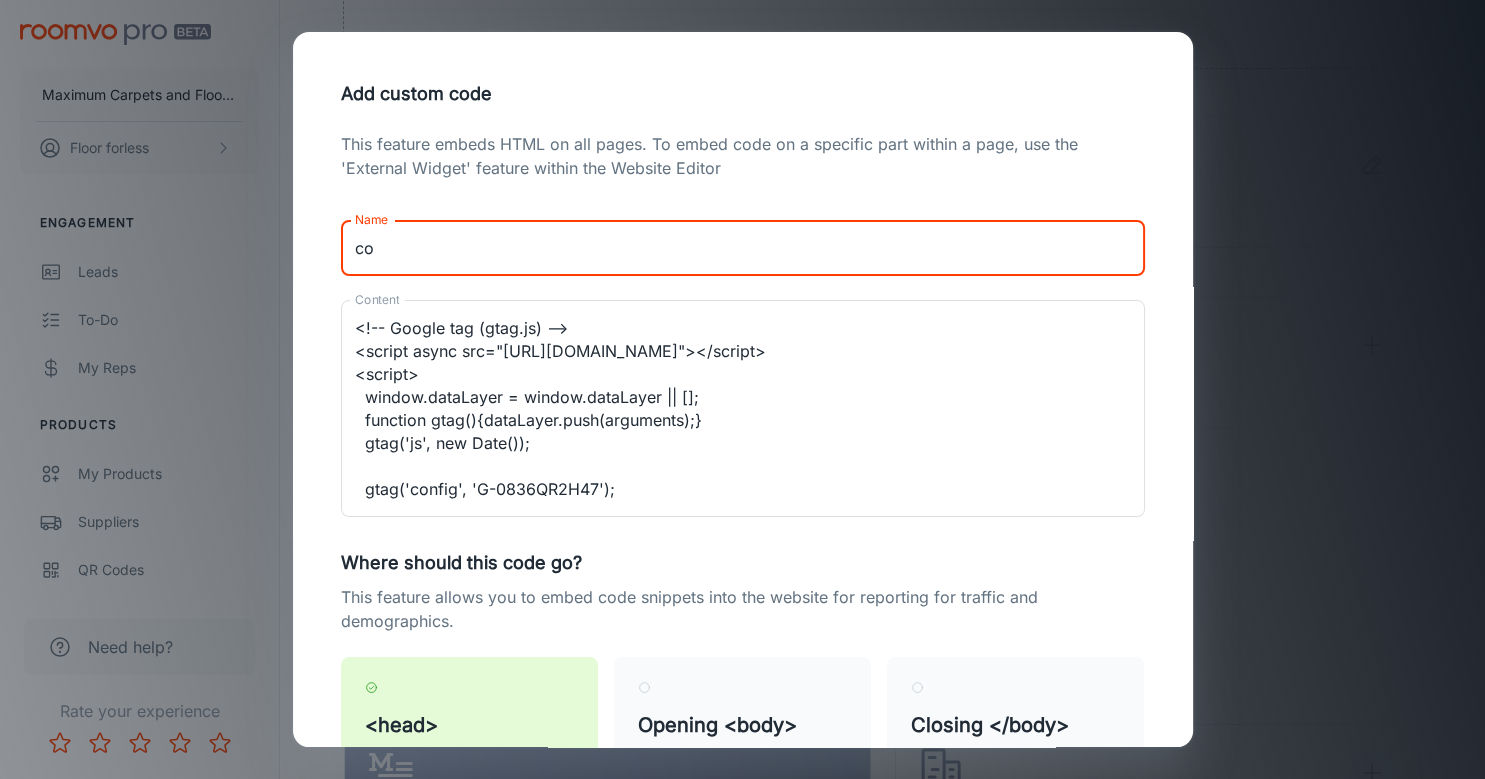 type on "cou" 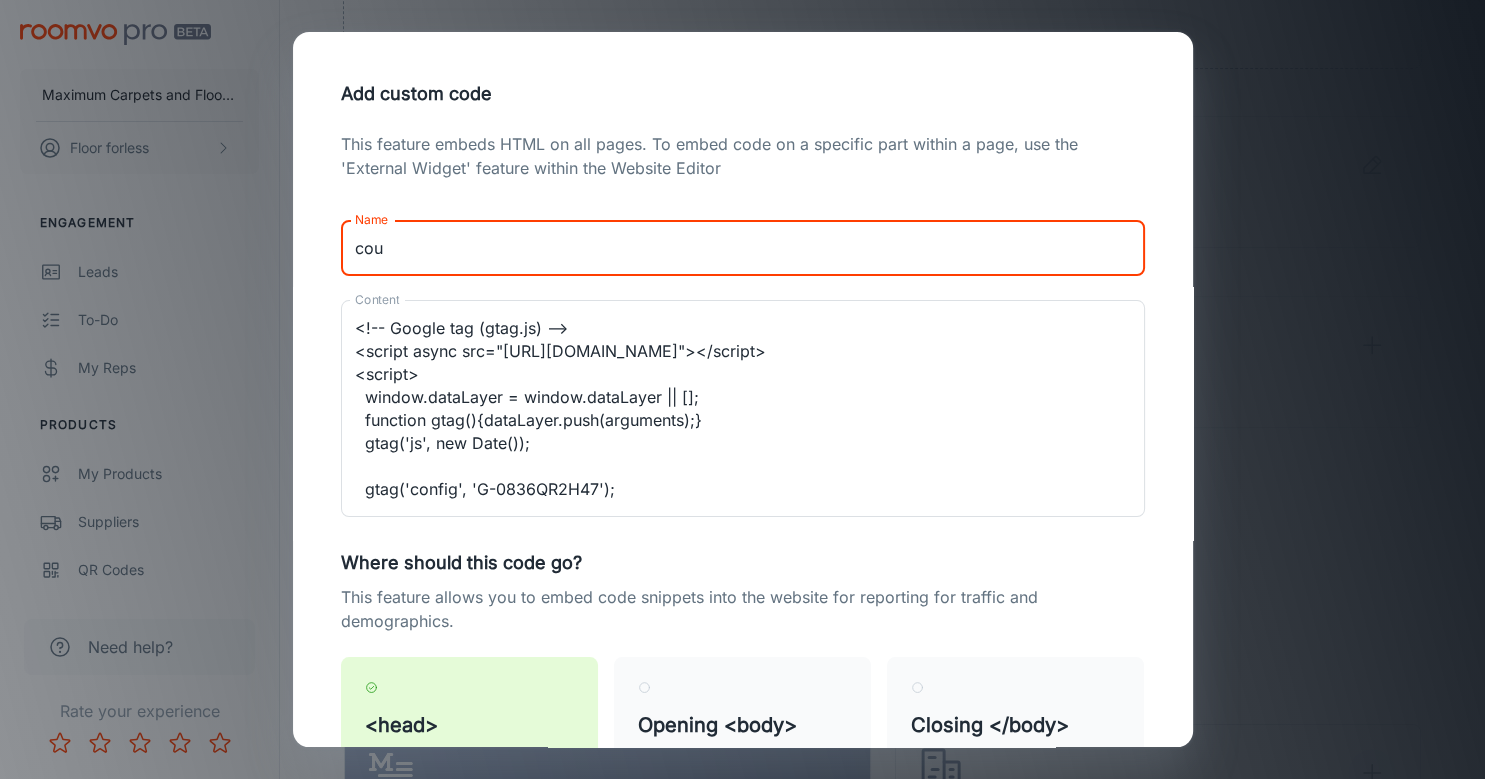 type on "couc" 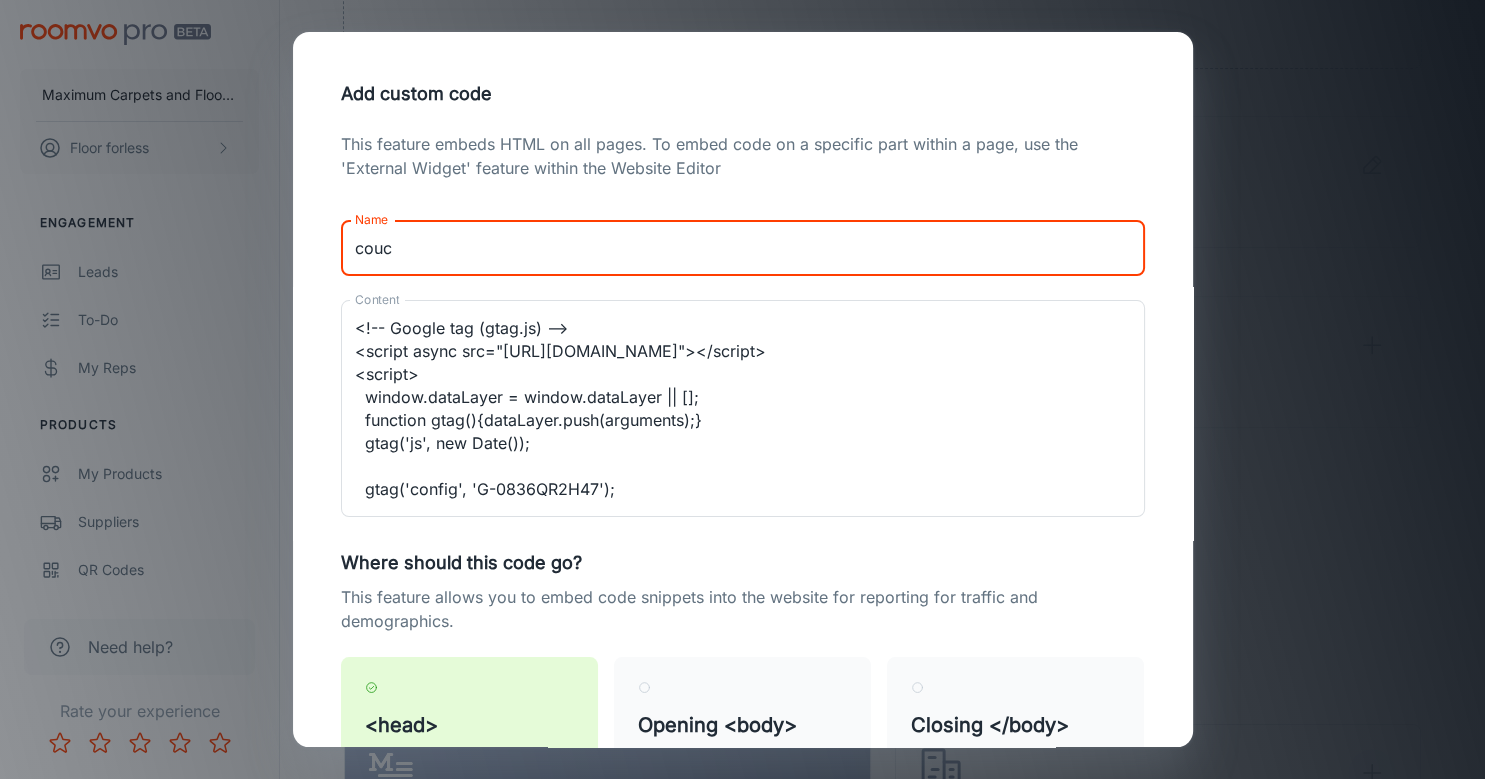 type on "couco" 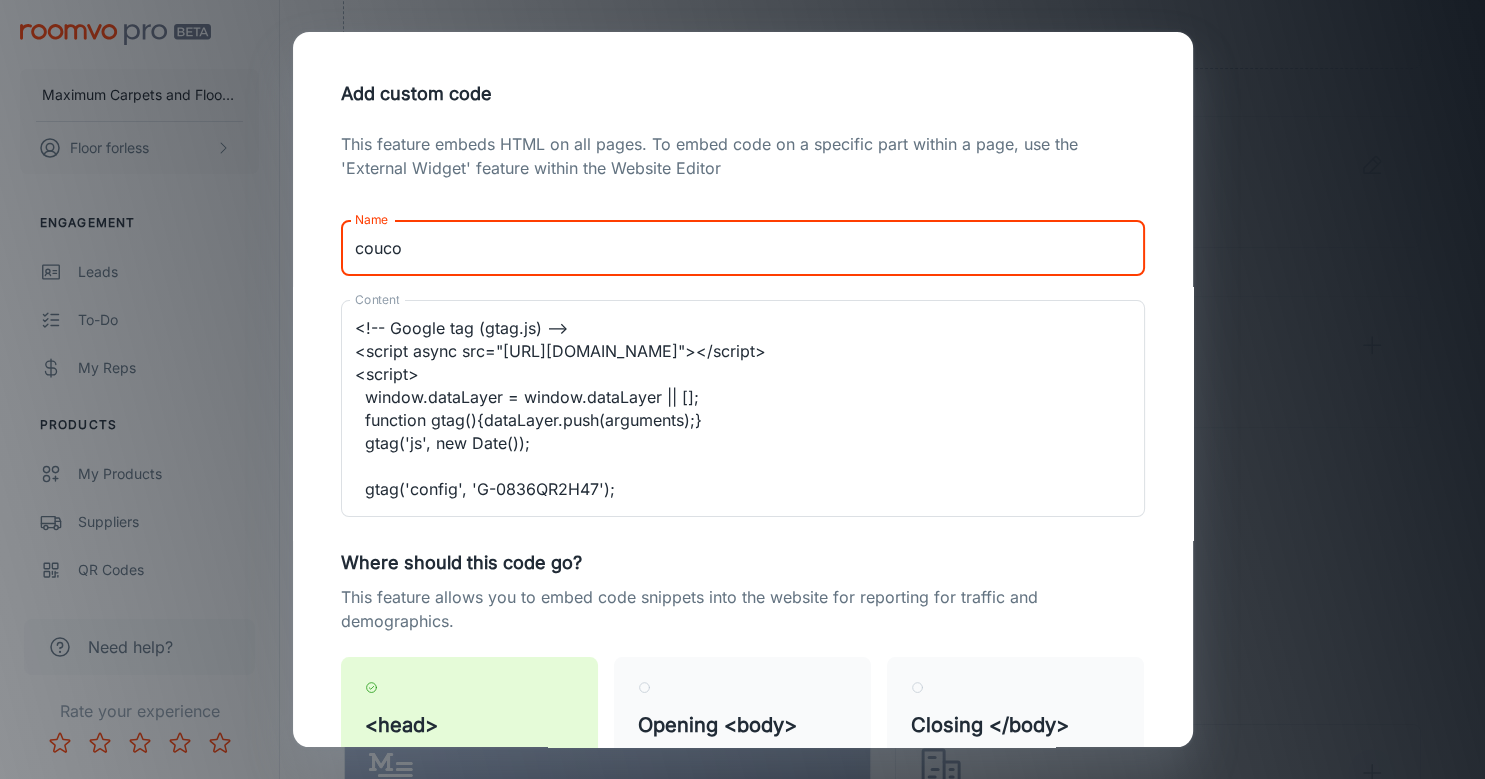 type on "coucou" 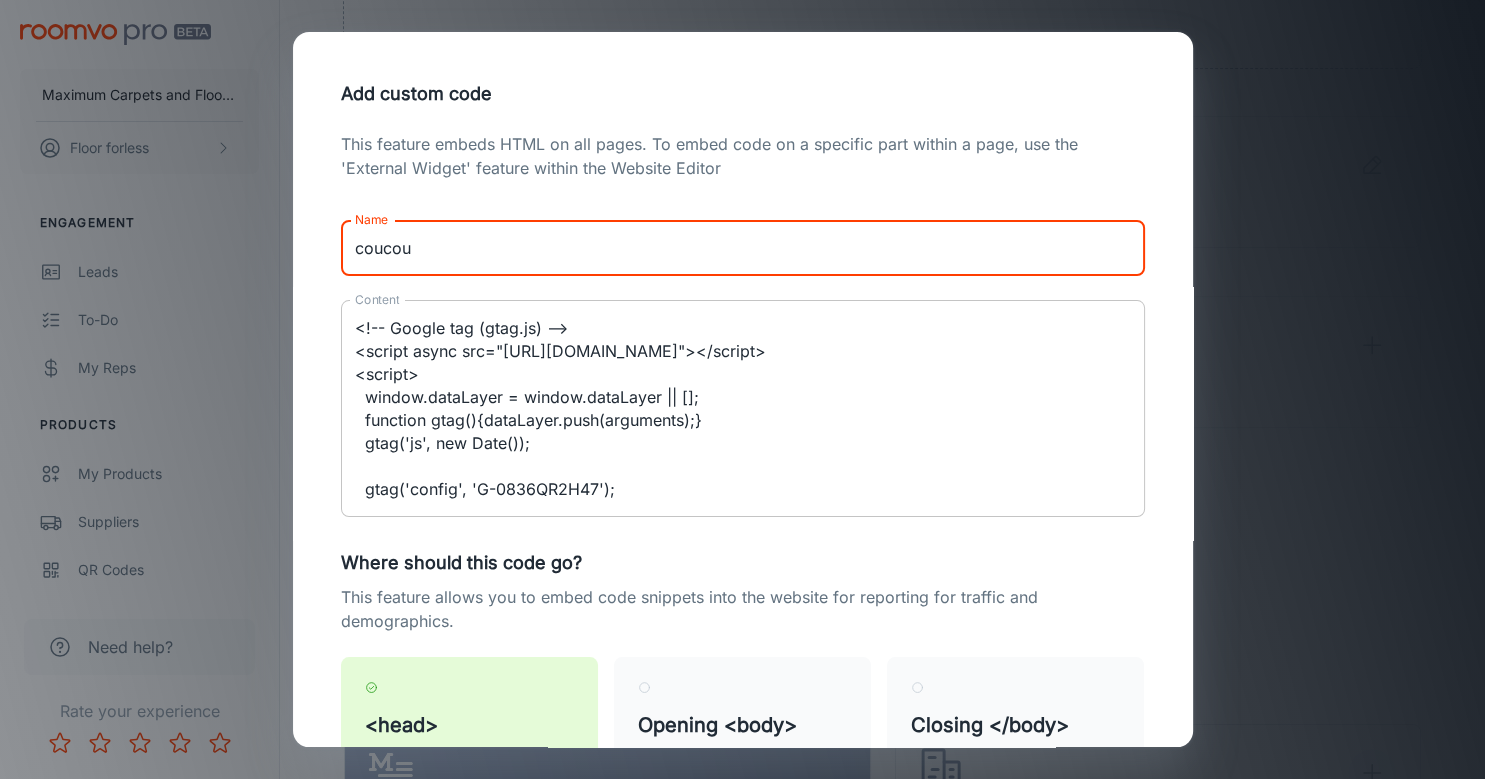 type on "coucou" 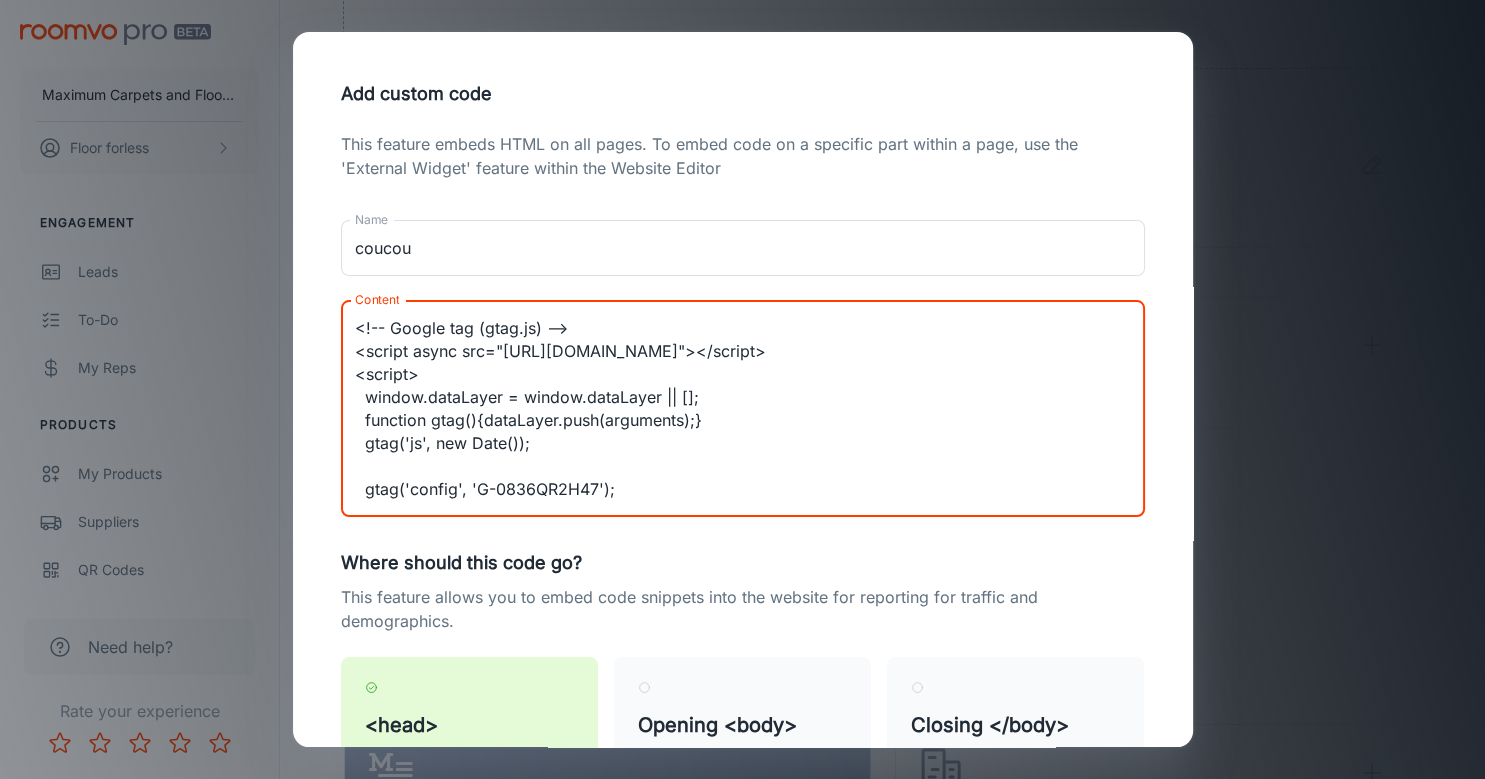 drag, startPoint x: 643, startPoint y: 478, endPoint x: 311, endPoint y: 304, distance: 374.83328 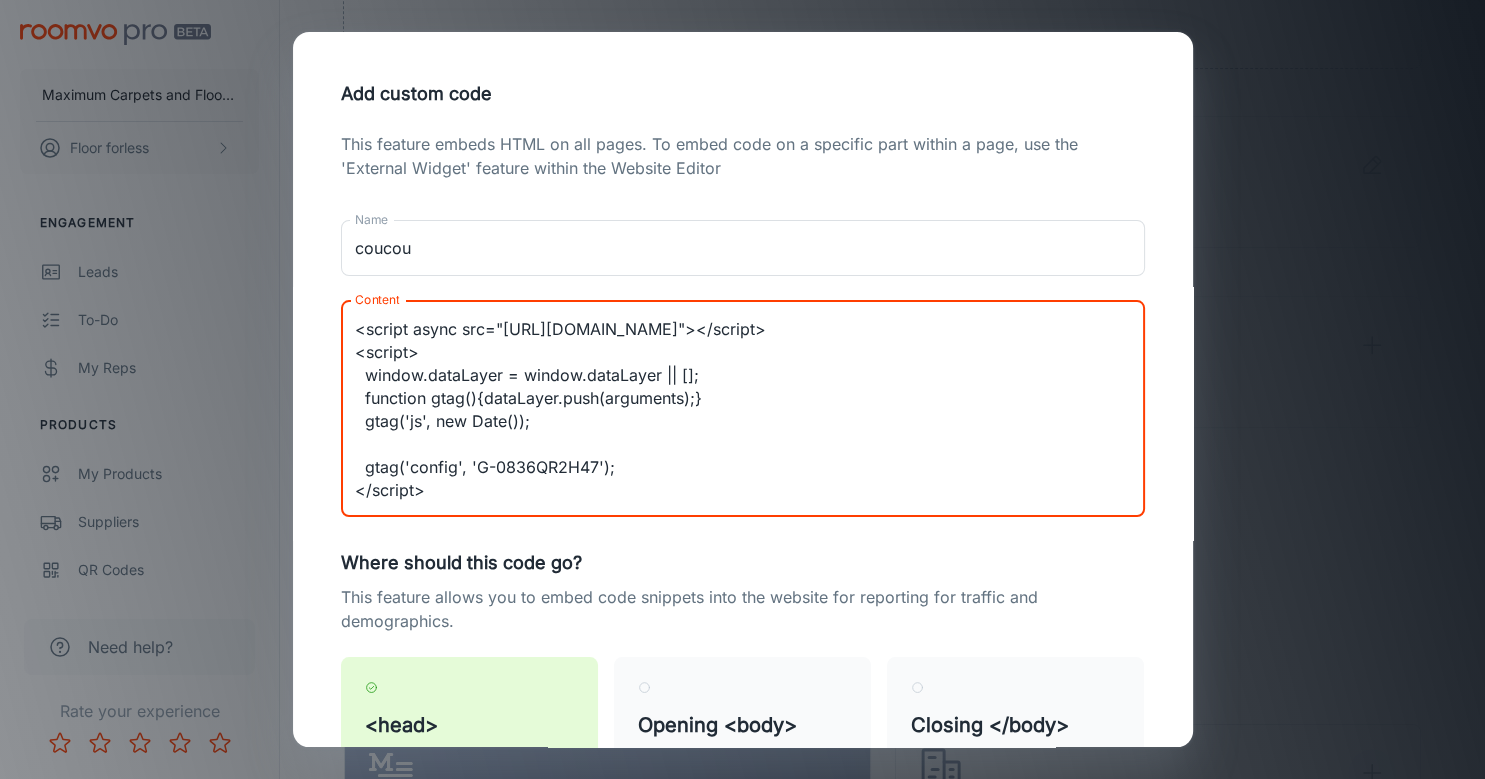 scroll, scrollTop: 205, scrollLeft: 0, axis: vertical 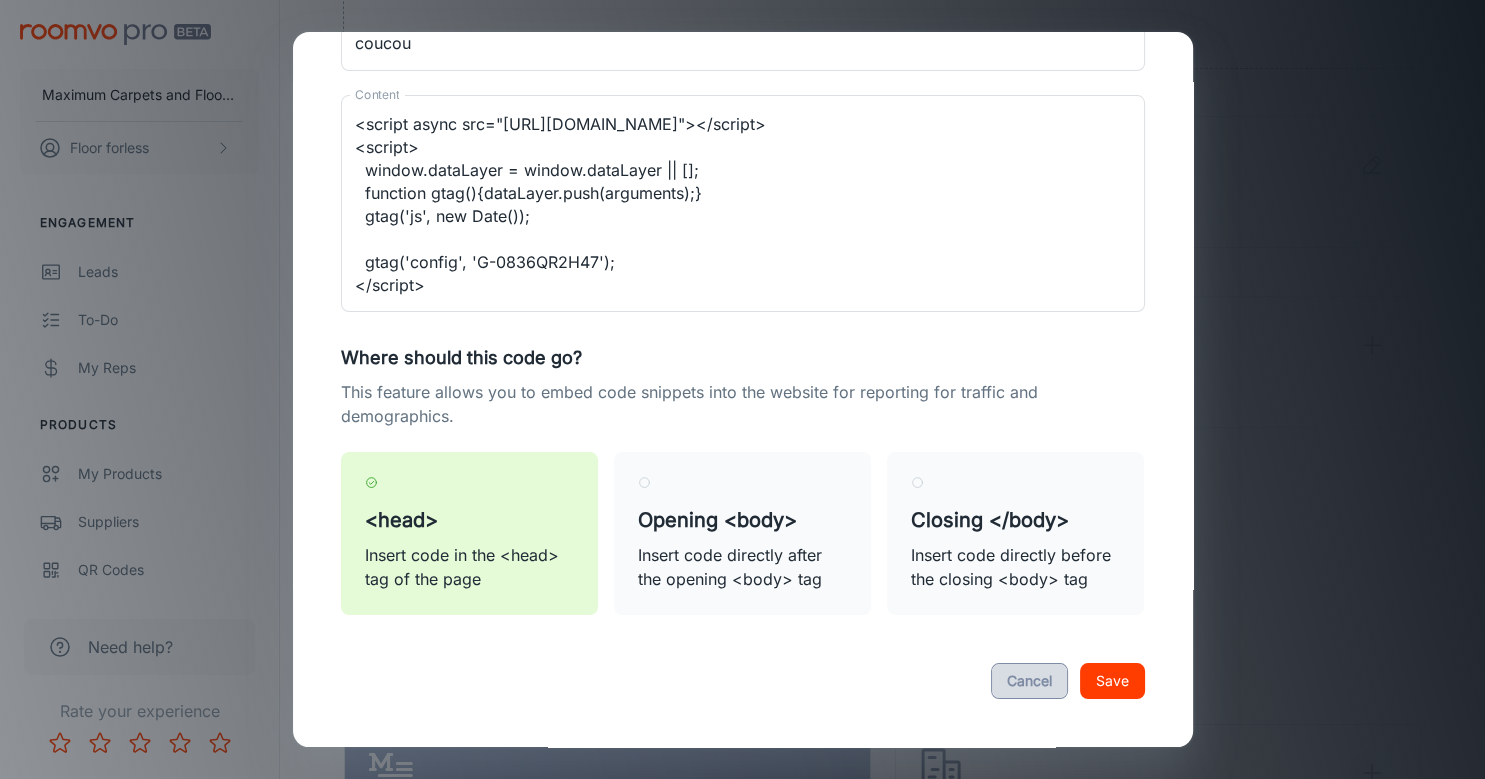 click on "Cancel" at bounding box center [1029, 681] 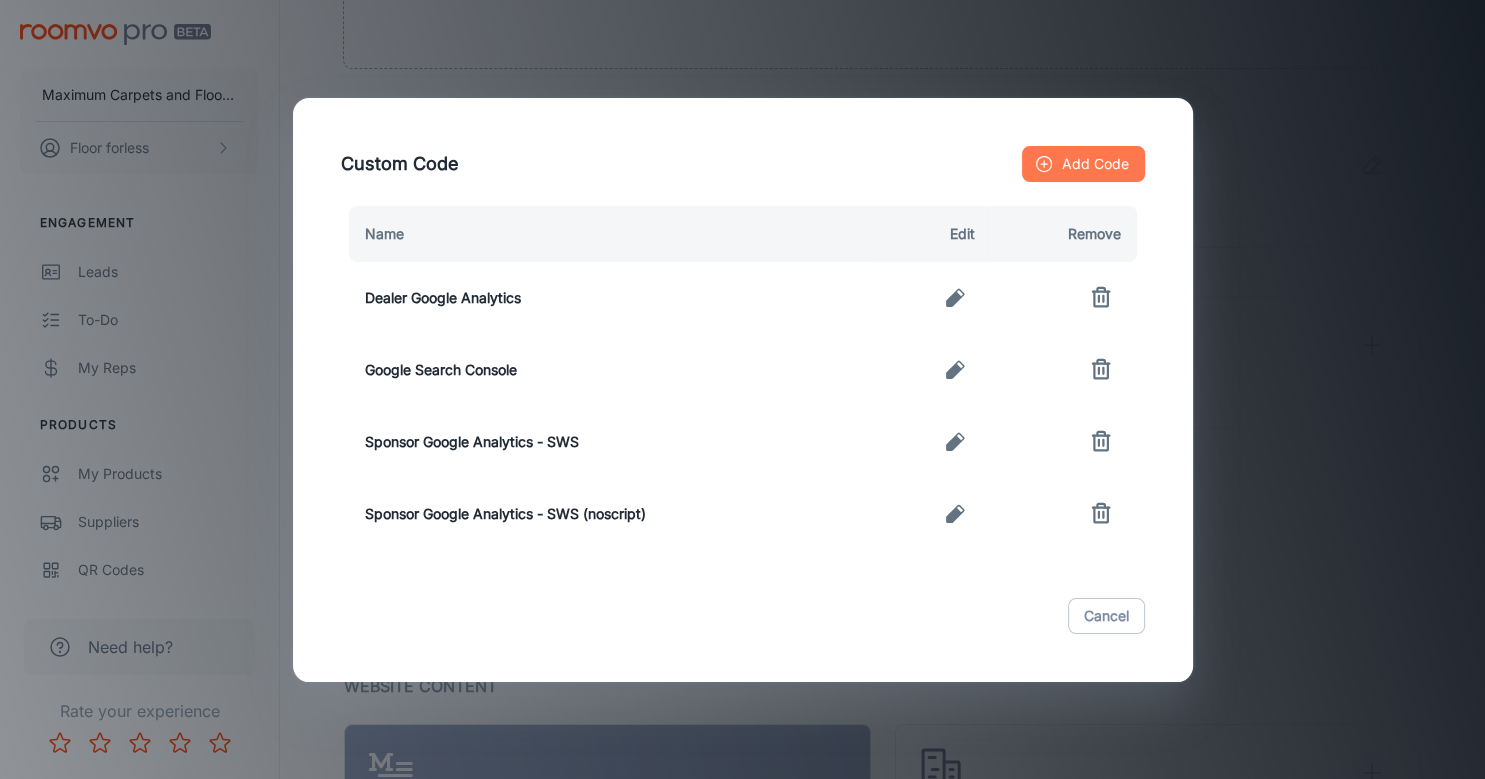 click on "Add Code" at bounding box center (1083, 164) 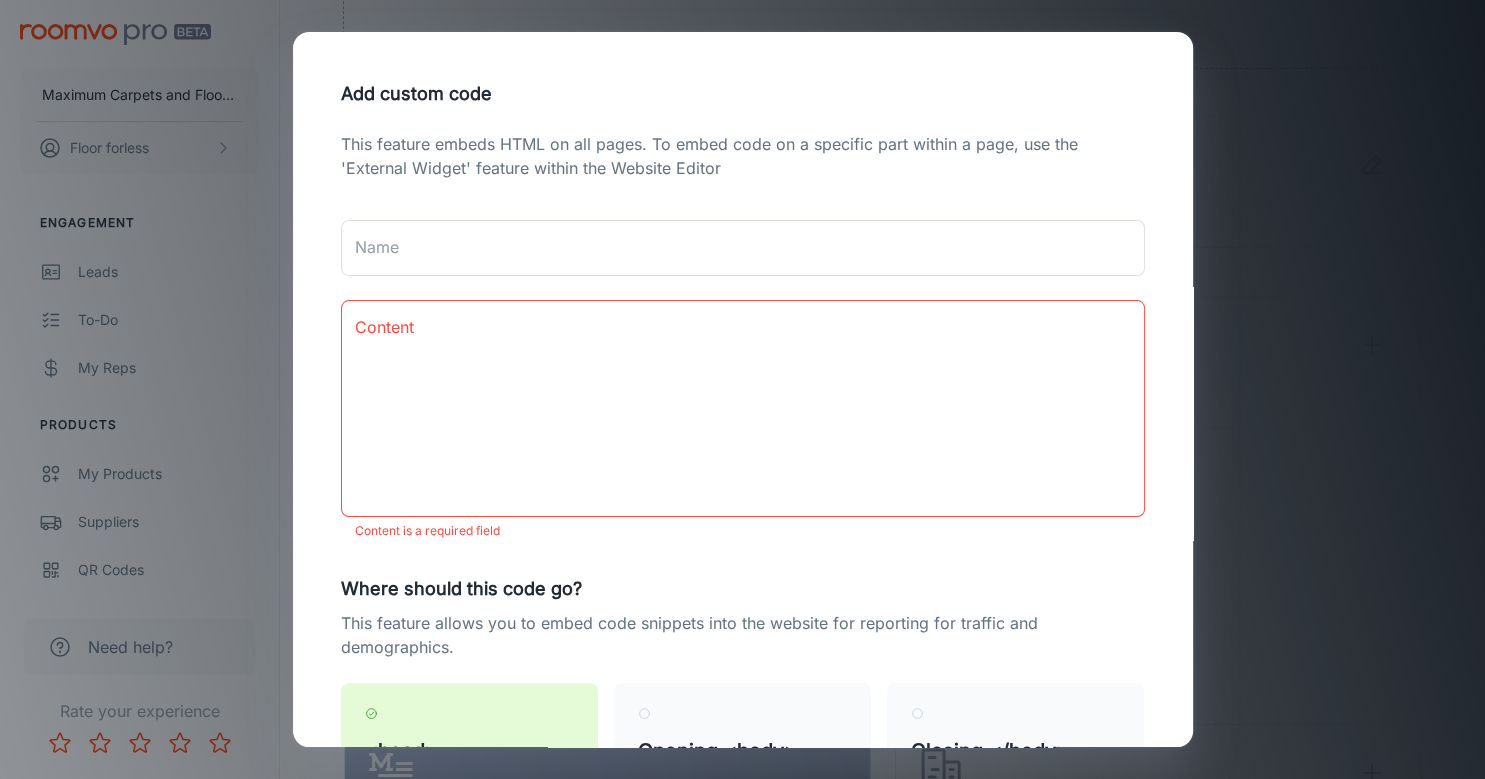 click on "Add custom code This feature embeds HTML on all pages. To embed code on a specific part within a page, use the 'External Widget' feature within the Website Editor Name Name Content x Content Content is a required field Where should this code go? This feature allows you to embed code snippets into the website for reporting for traffic and demographics. <head> Insert code in the <head> tag of the page Opening <body> Insert code directly after the opening <body> tag Closing </body> Insert code directly before the closing <body> tag Cancel Save" at bounding box center (742, 389) 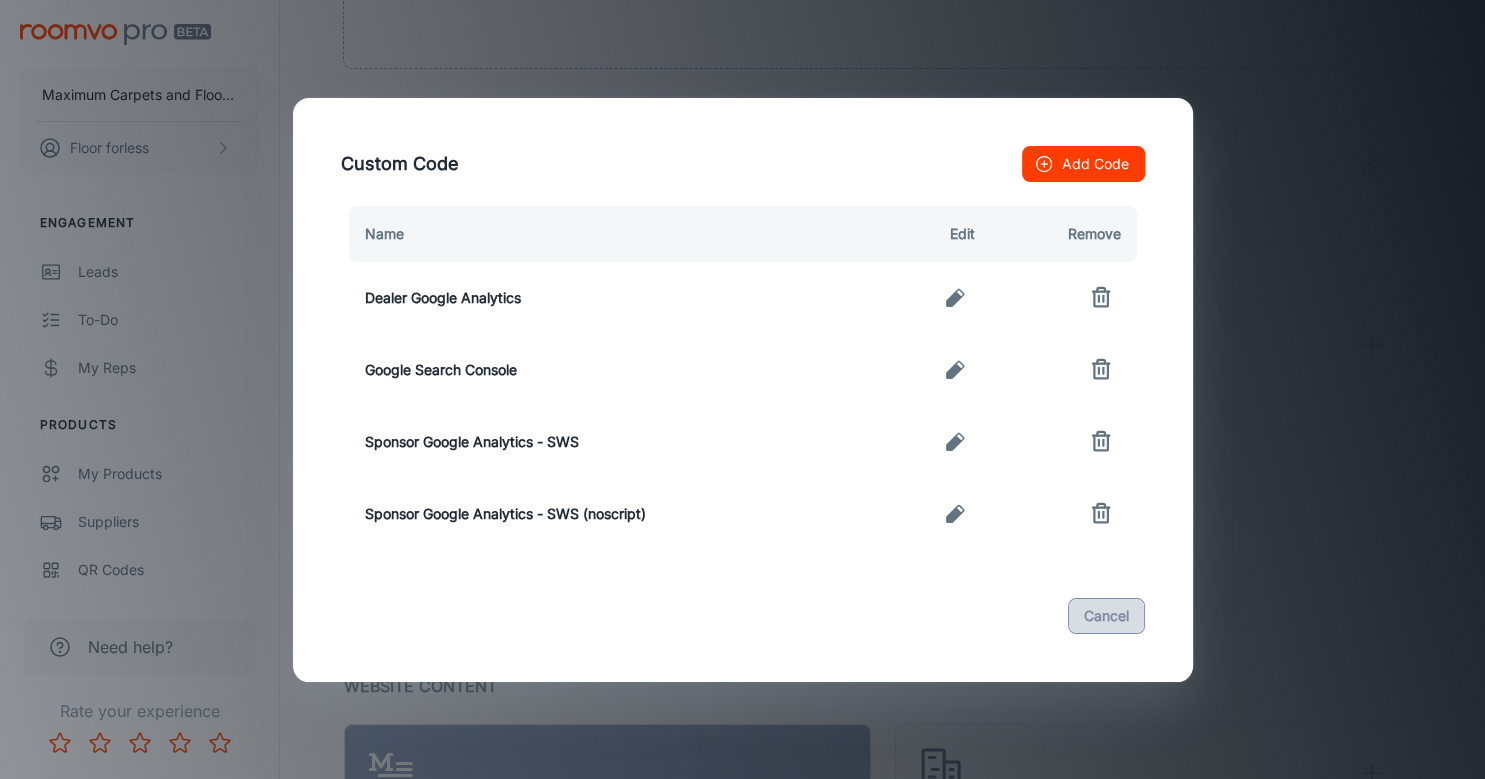 click on "Cancel" at bounding box center (1106, 616) 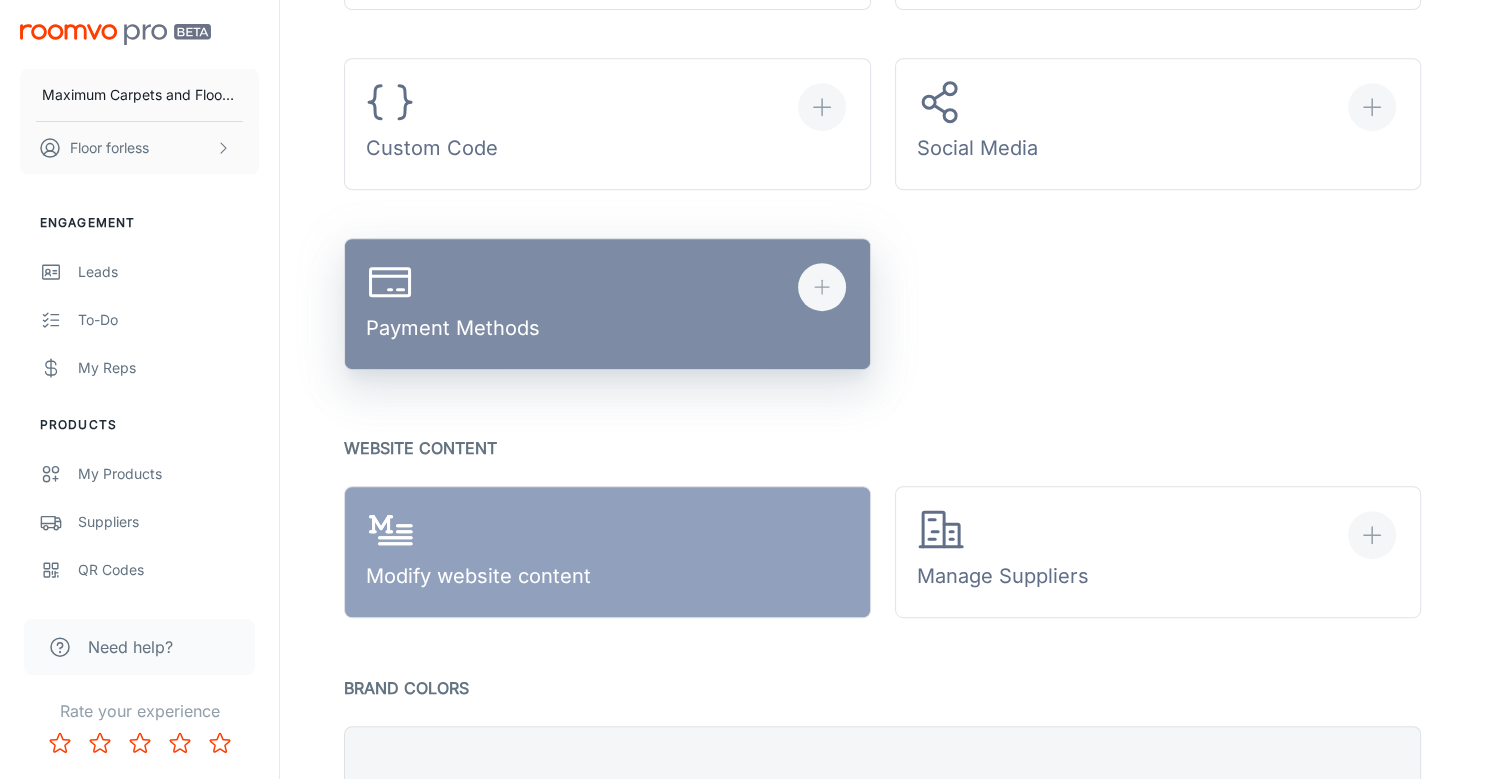scroll, scrollTop: 884, scrollLeft: 0, axis: vertical 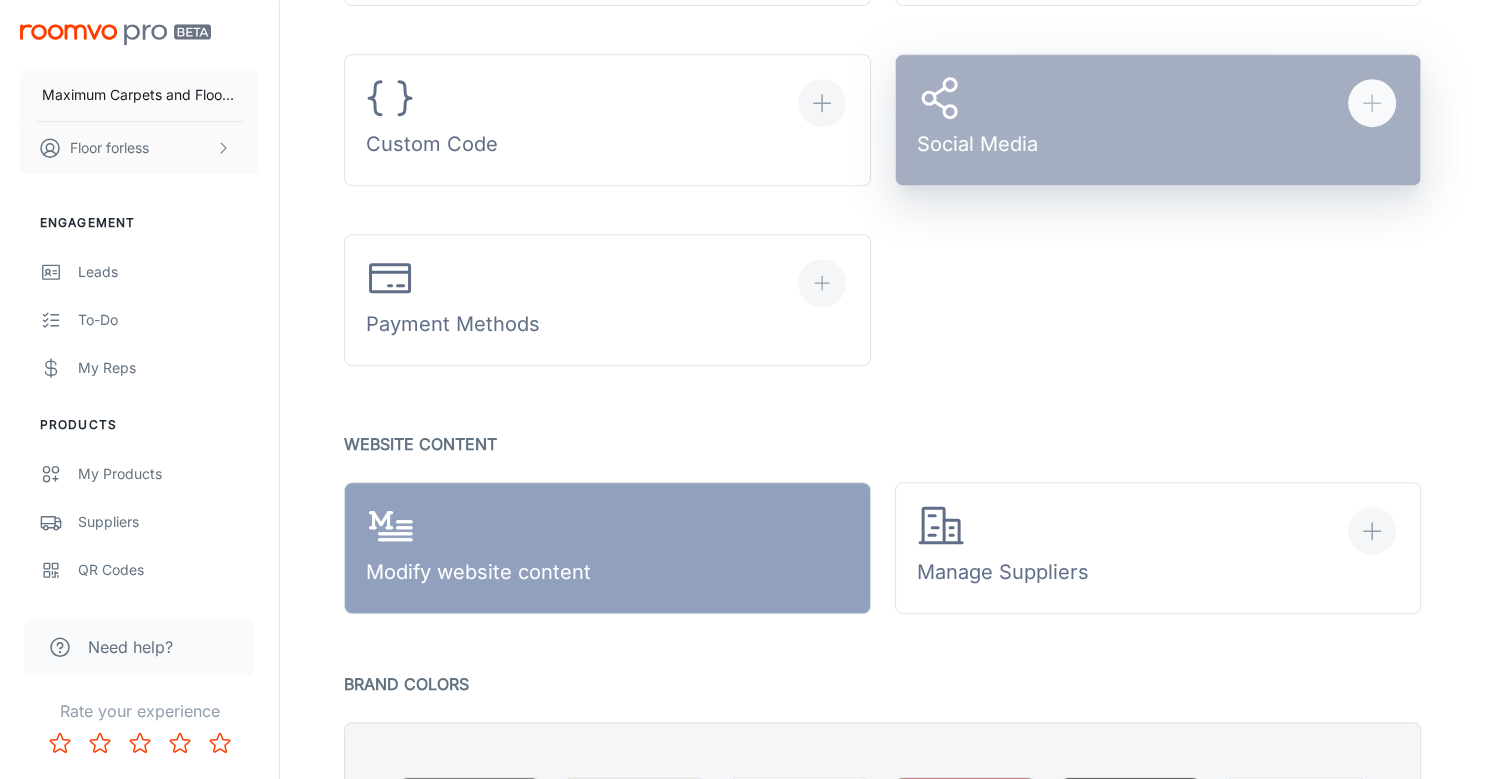 click on "Social Media" at bounding box center (1158, 120) 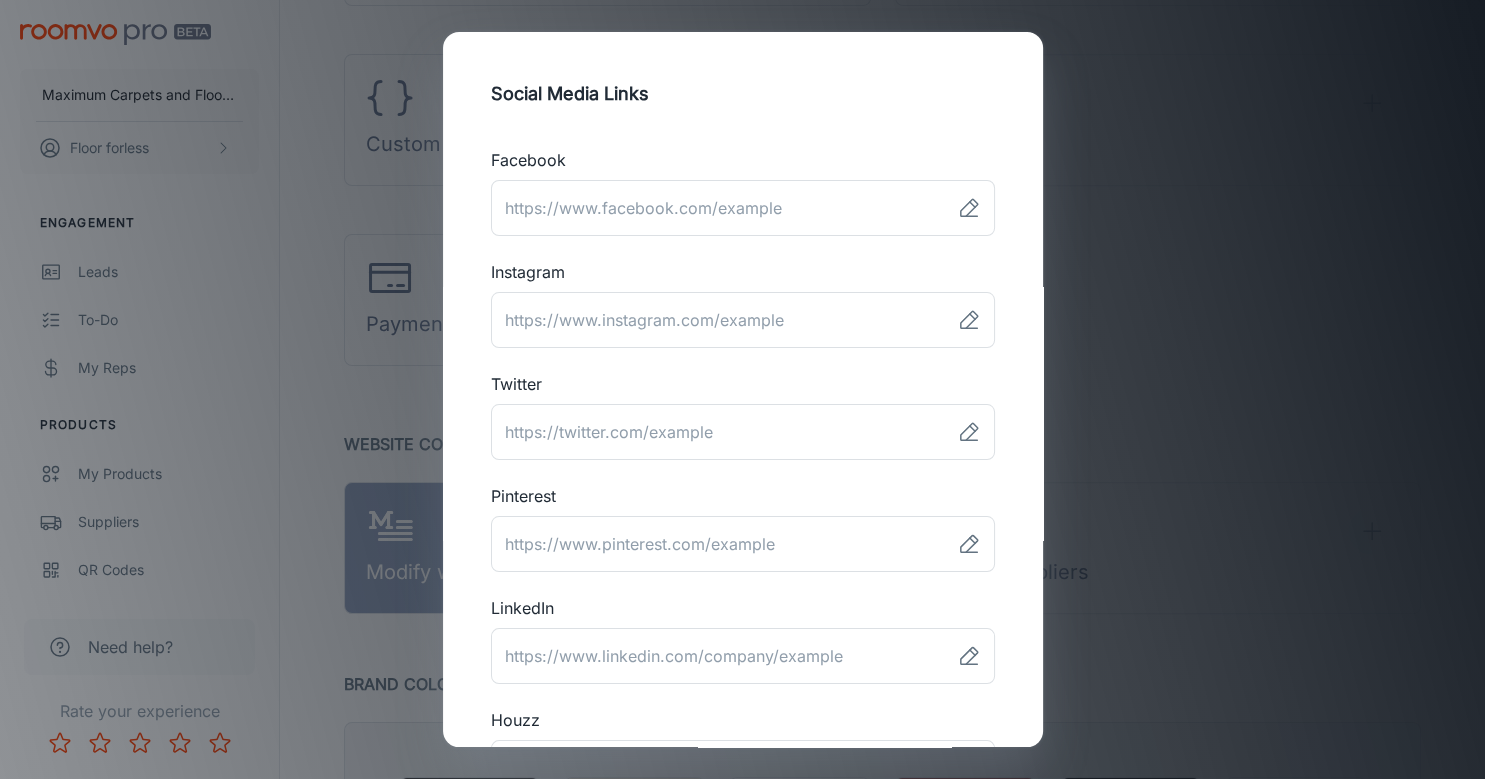 click on "Social Media Links Facebook ​ Instagram ​ Twitter ​ Pinterest ​ LinkedIn ​ Houzz ​ Vimeo ​ [PERSON_NAME] ​ Better Business Bureau ​ Yelp ​ Cancel Save" at bounding box center (742, 389) 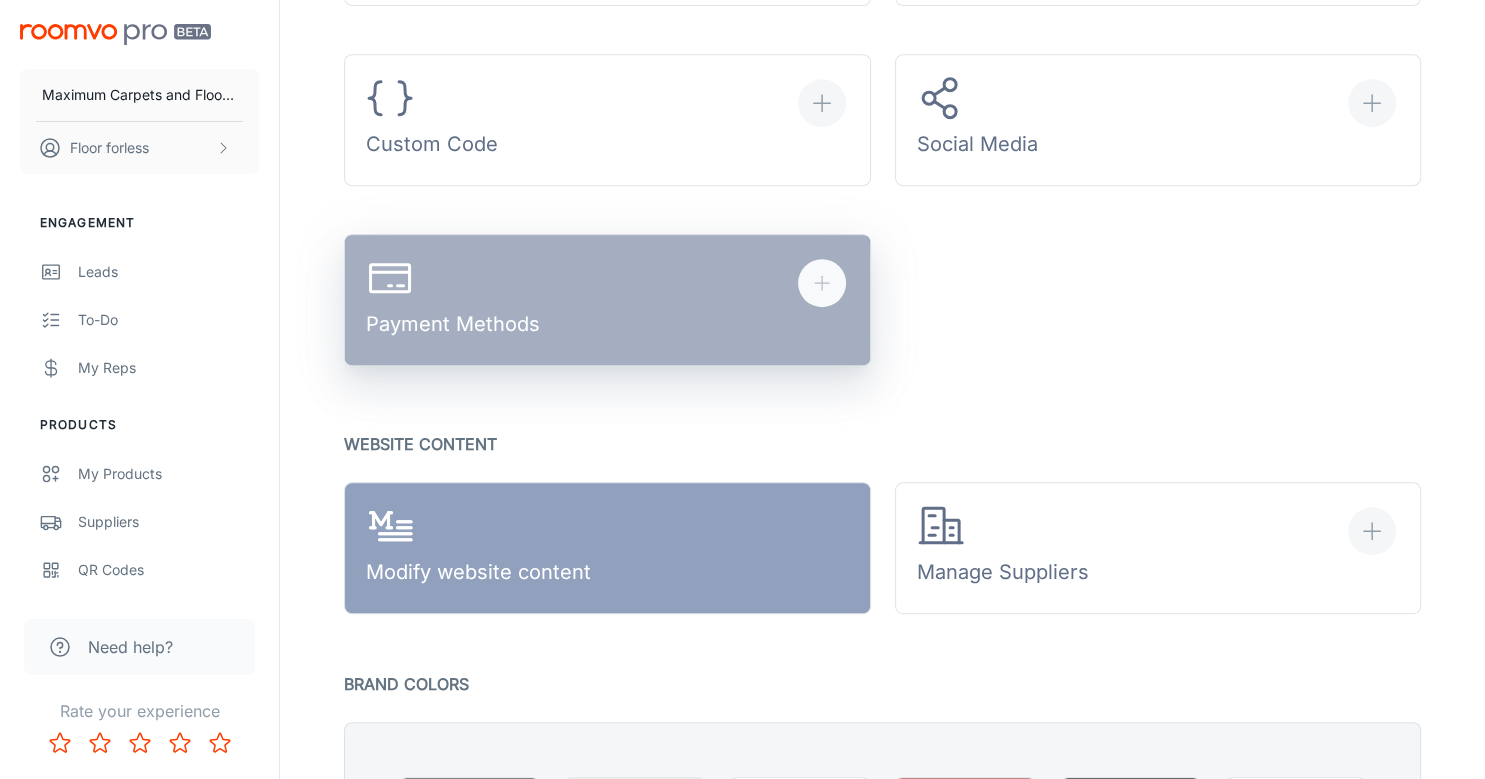 click on "Payment Methods" at bounding box center [607, 300] 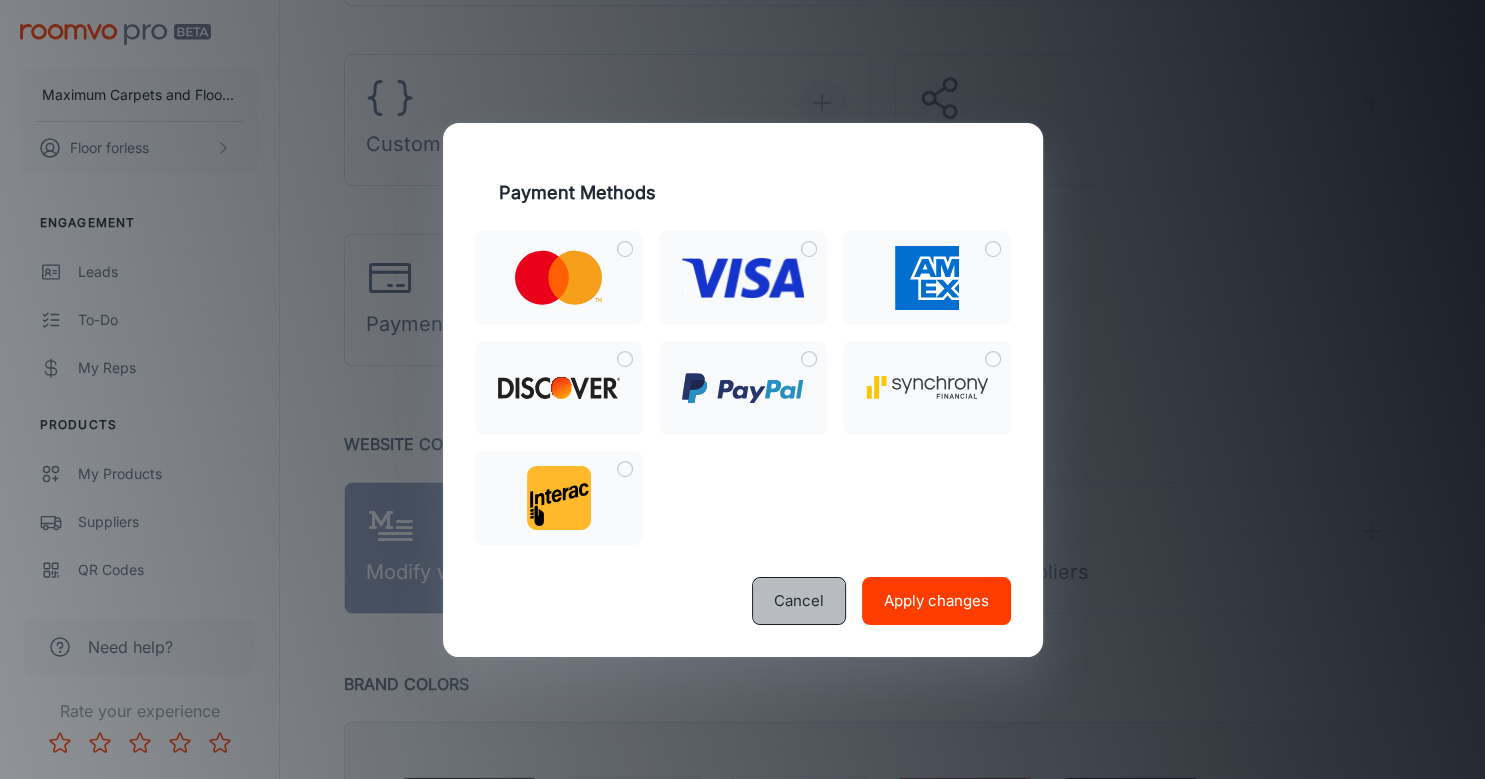 click on "Cancel" at bounding box center (799, 601) 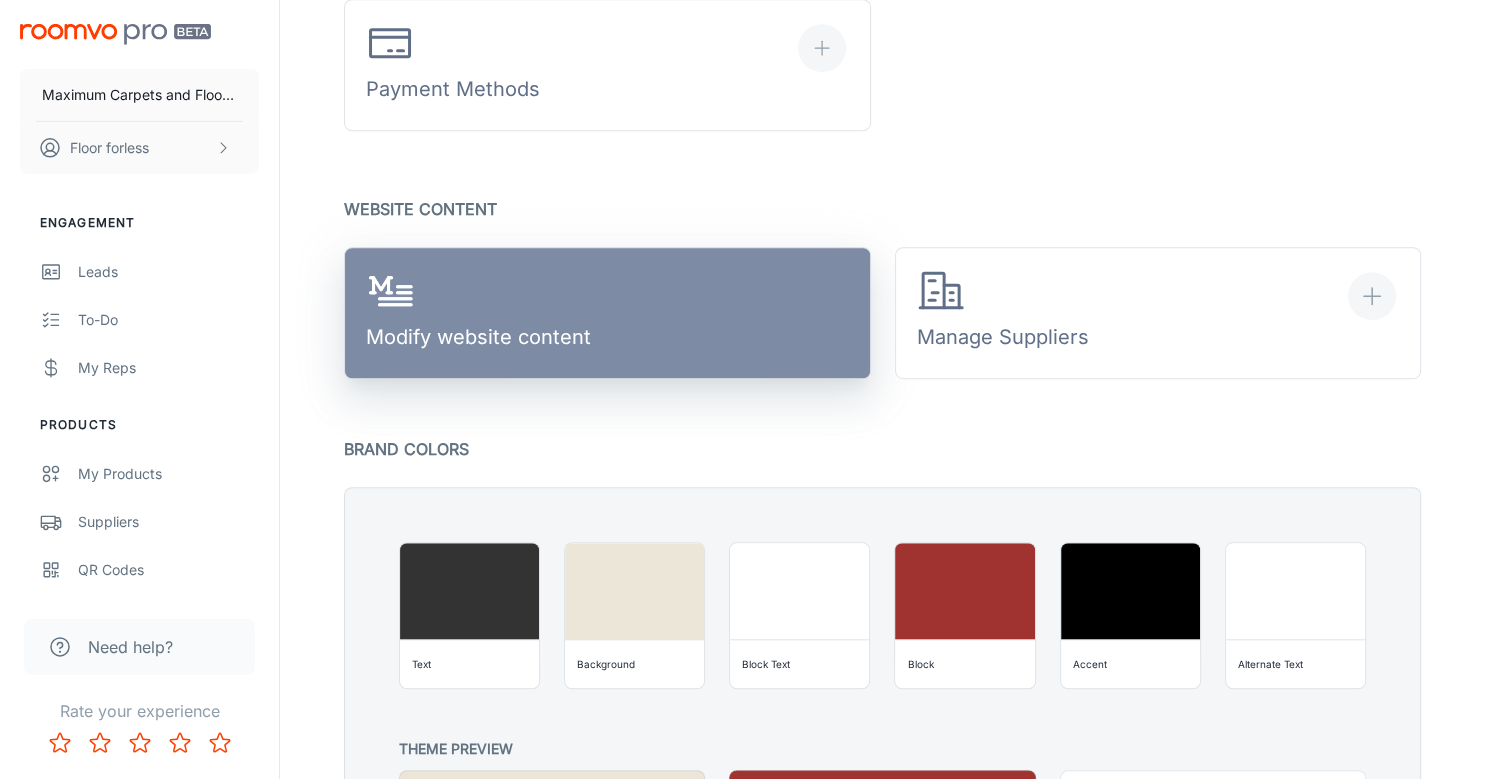 scroll, scrollTop: 1124, scrollLeft: 0, axis: vertical 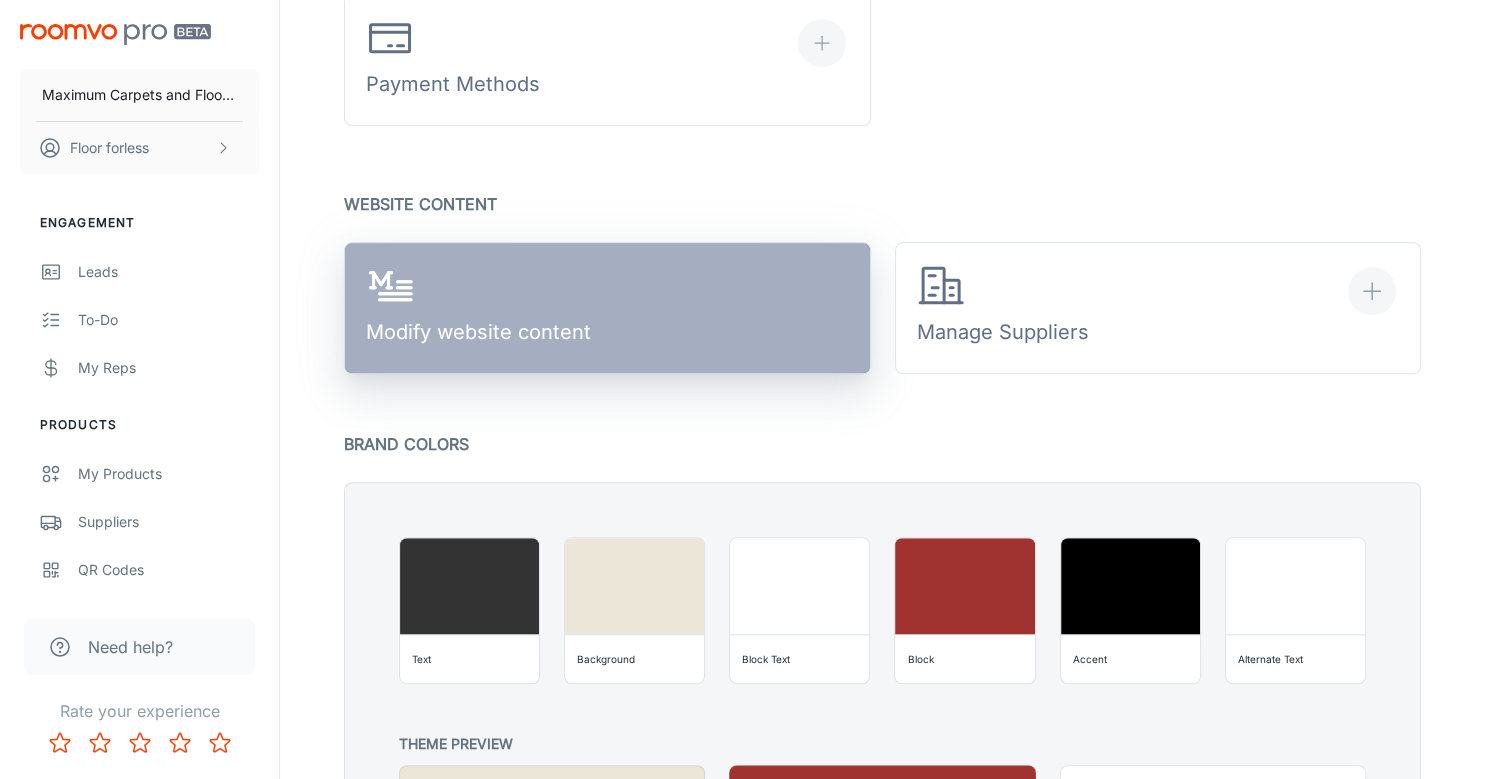 click on "Modify website content" at bounding box center [607, 308] 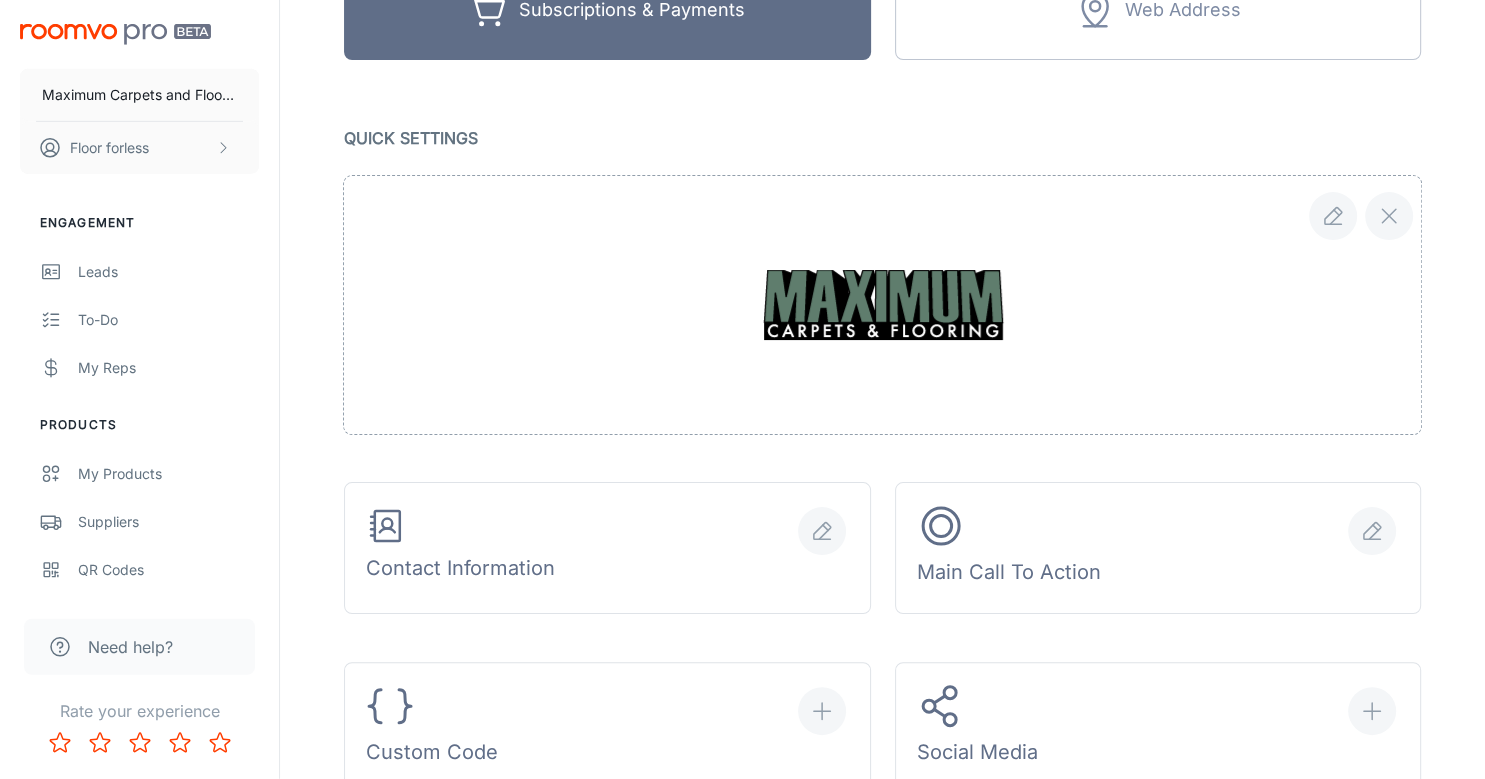 scroll, scrollTop: 312, scrollLeft: 0, axis: vertical 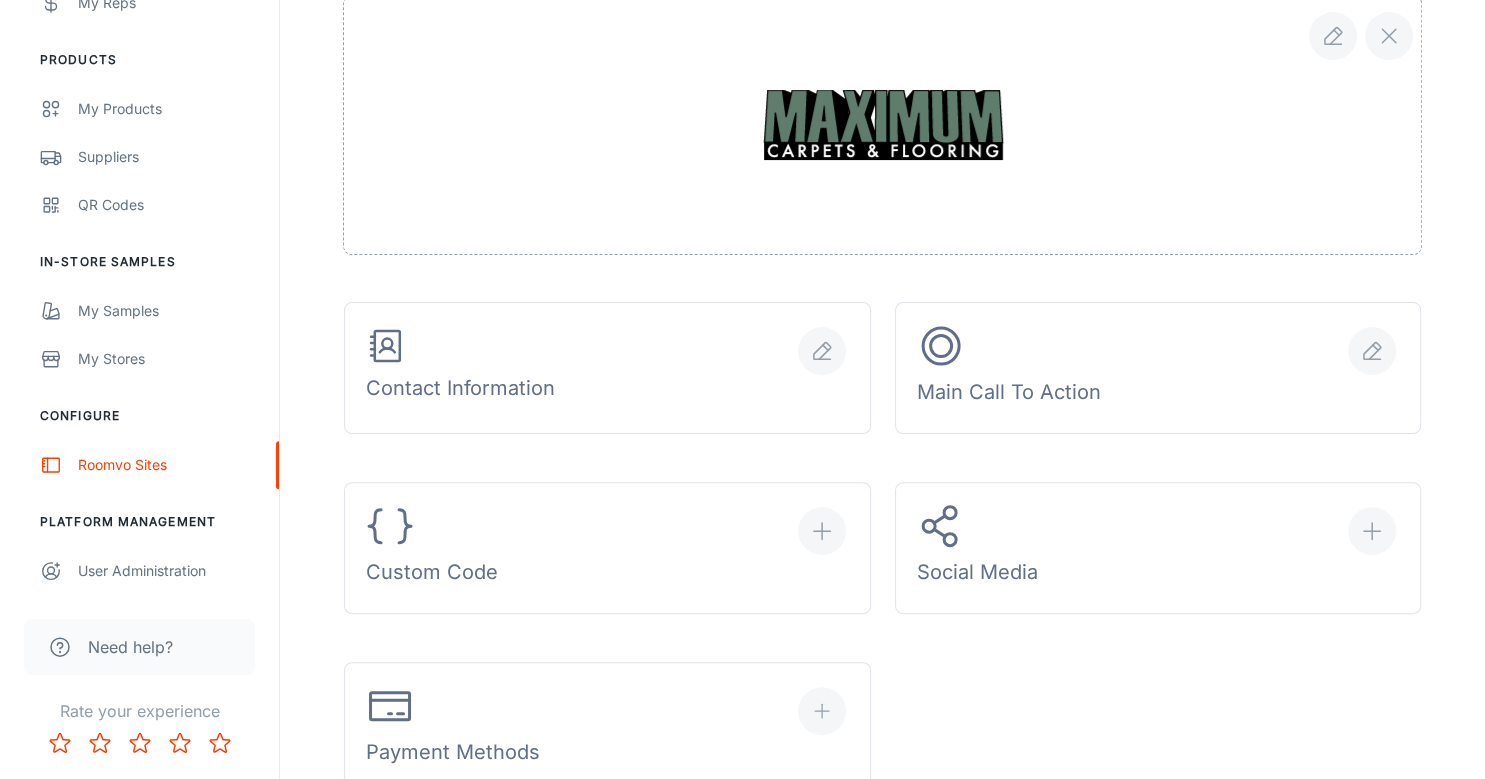 click on "Need help?" at bounding box center [130, 647] 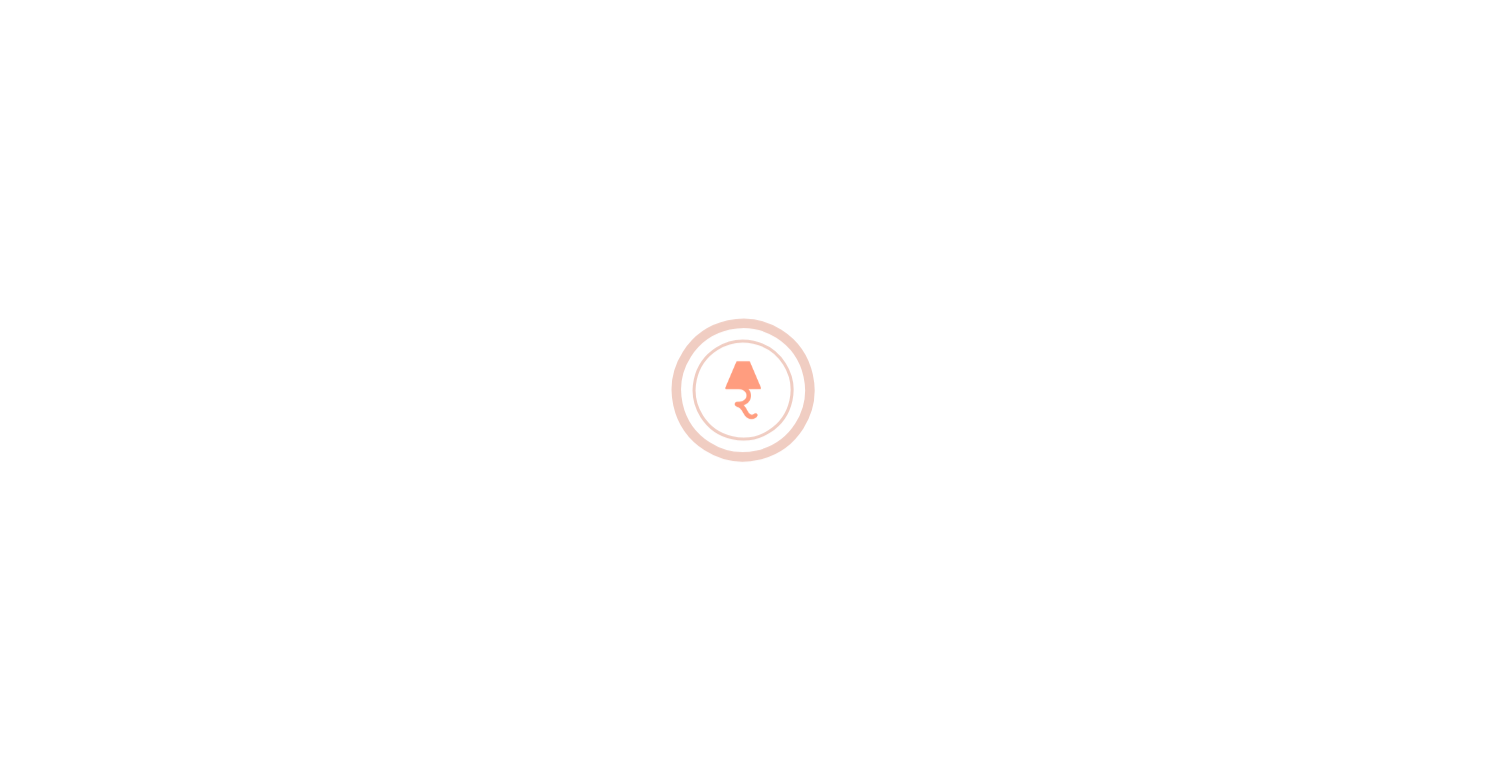 scroll, scrollTop: 0, scrollLeft: 0, axis: both 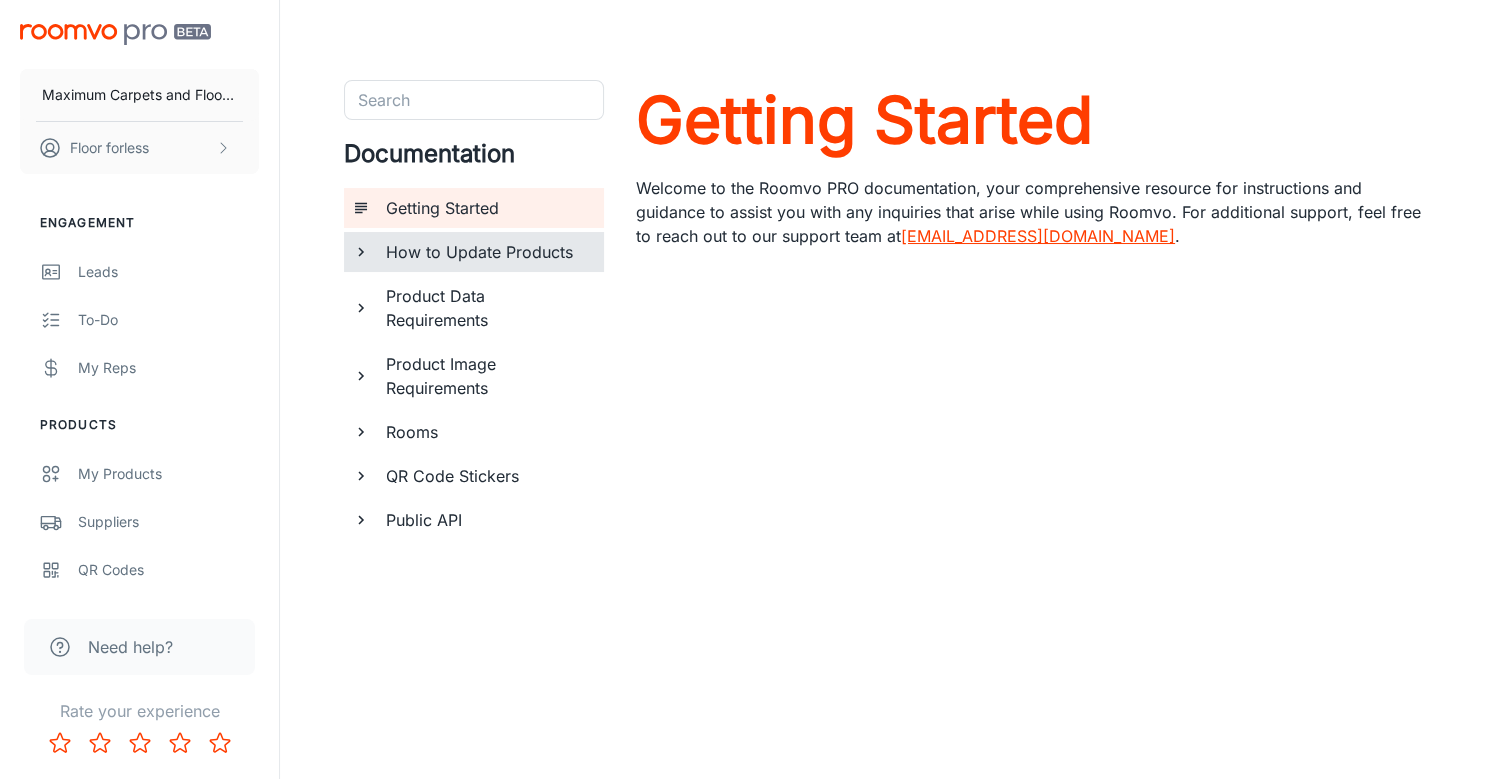 click on "How to Update Products" at bounding box center (474, 252) 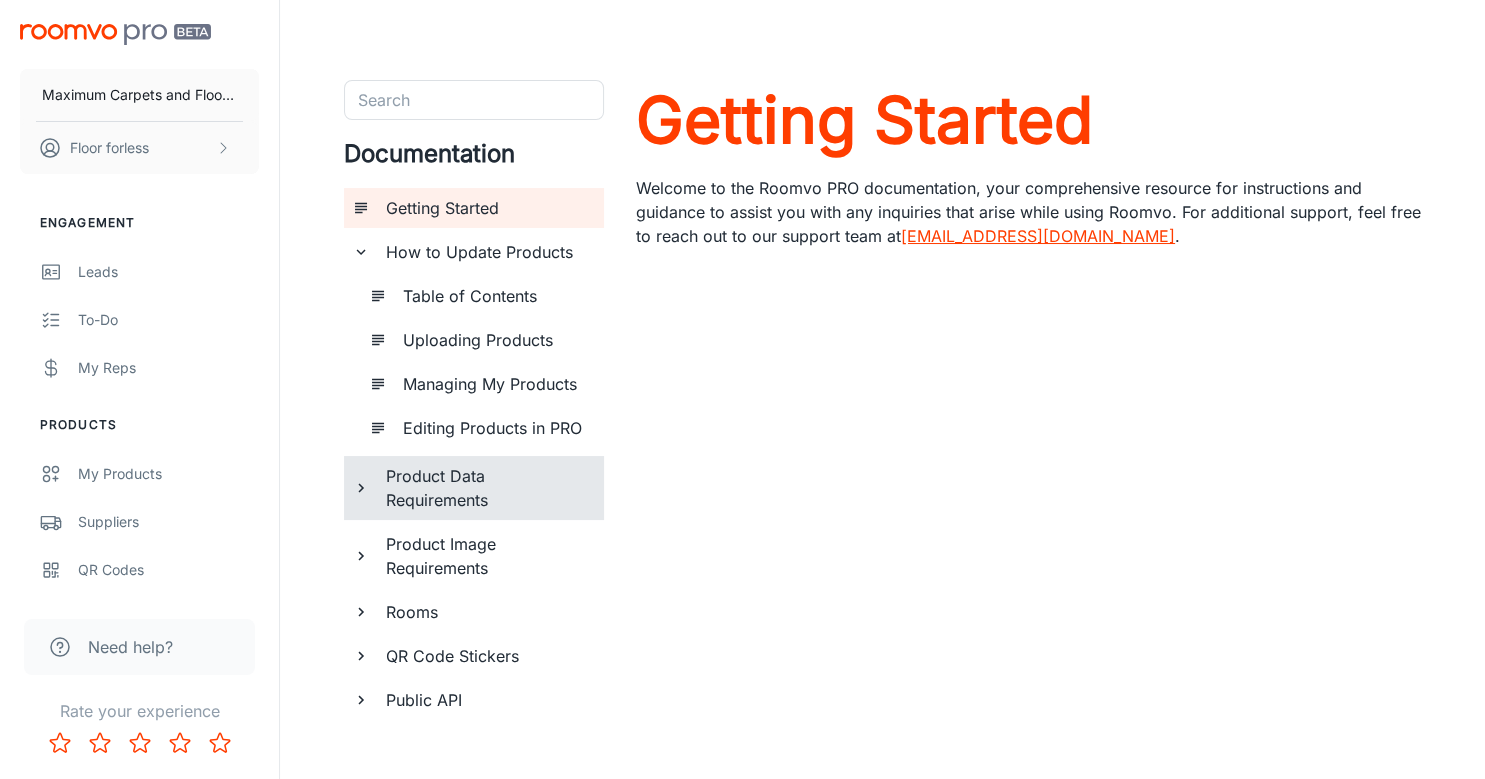 click on "Product Data Requirements" at bounding box center [474, 488] 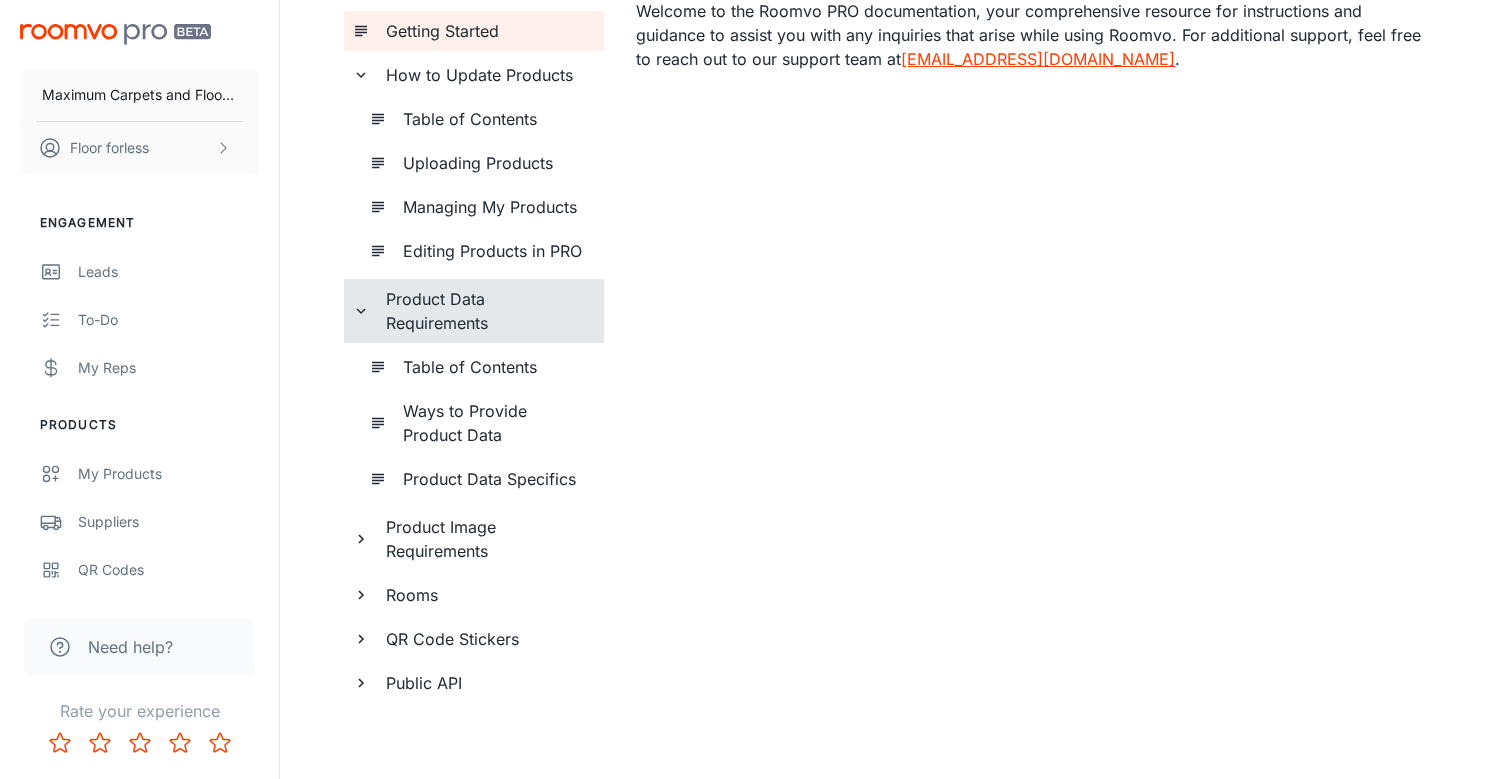 scroll, scrollTop: 184, scrollLeft: 0, axis: vertical 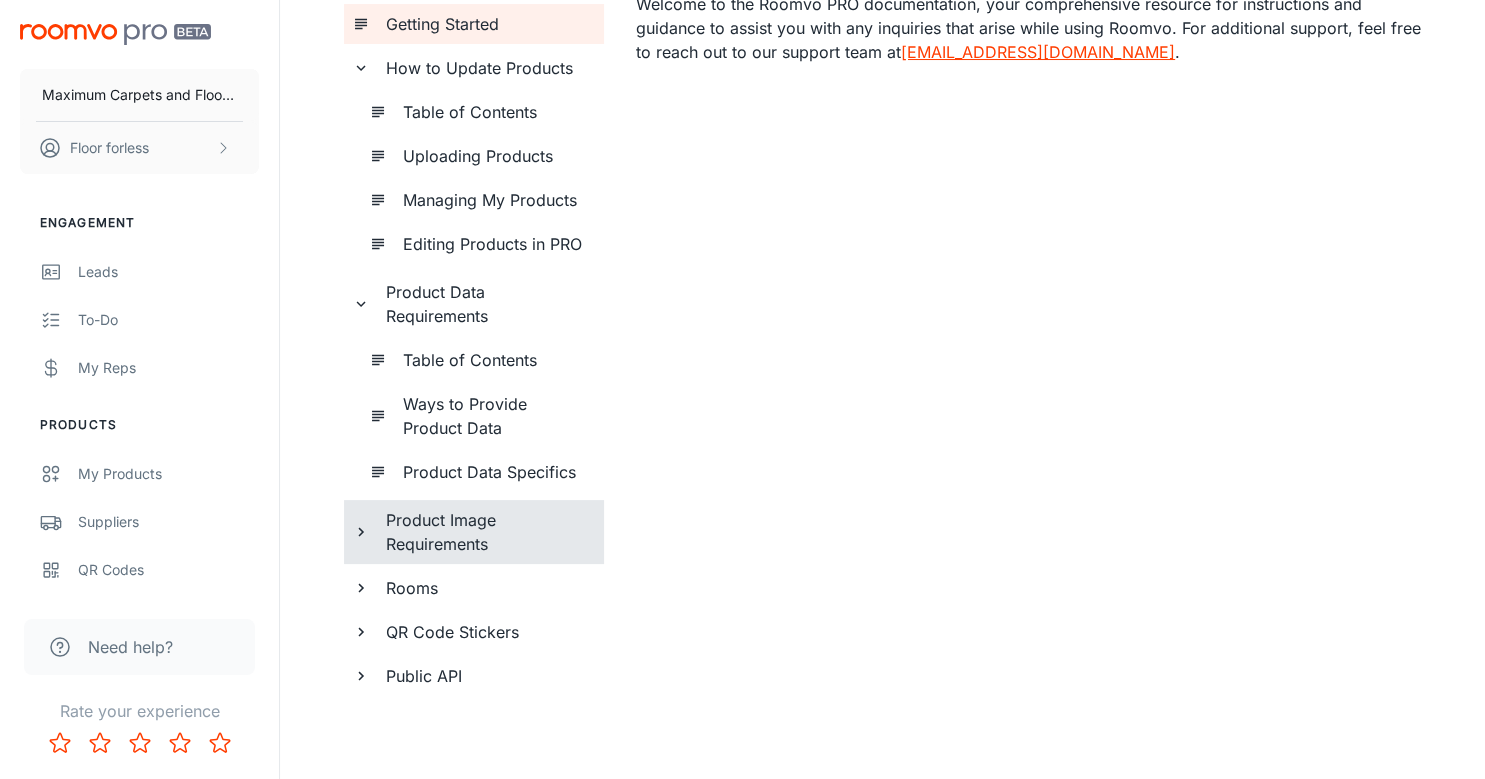 click on "Product Image Requirements" at bounding box center (485, 532) 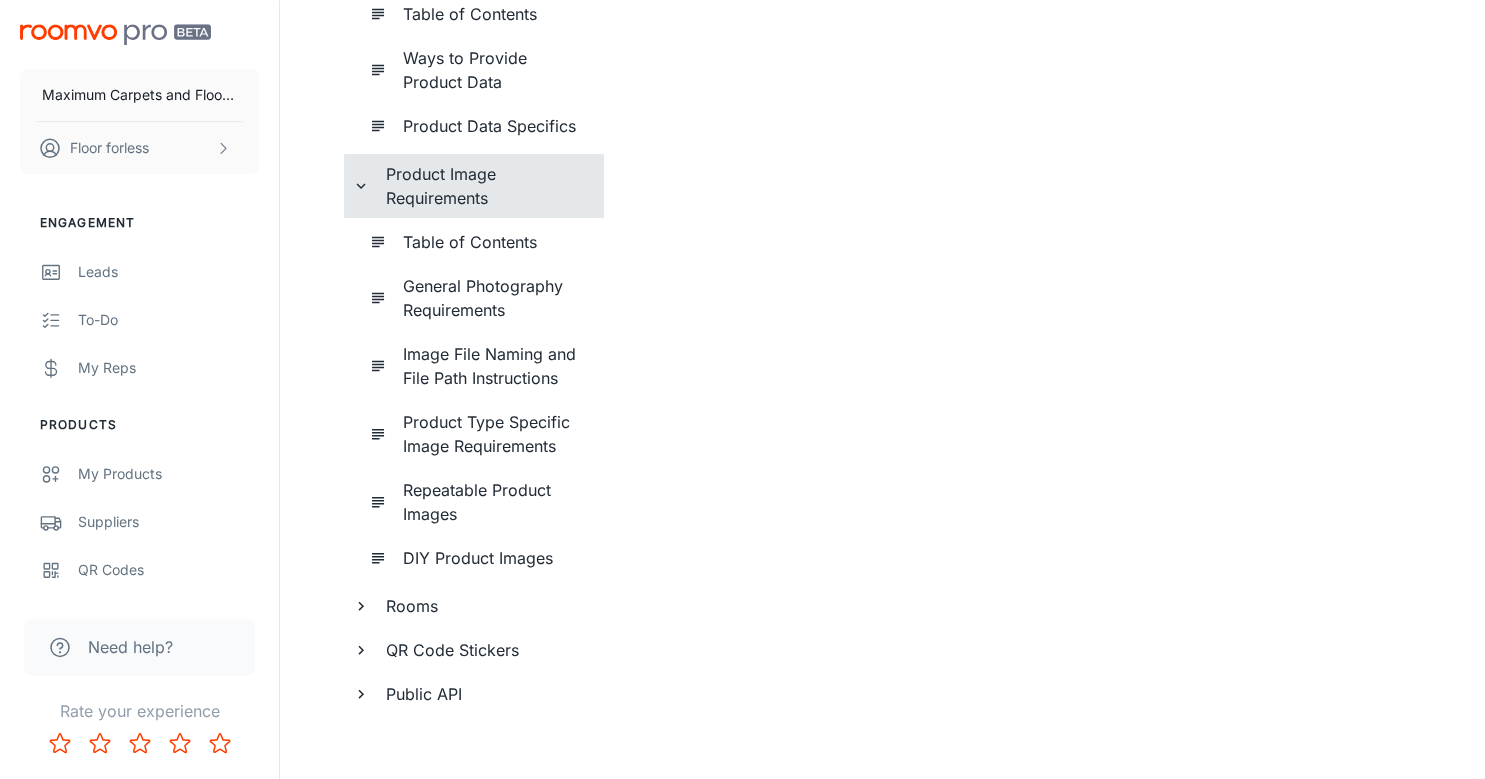 scroll, scrollTop: 541, scrollLeft: 0, axis: vertical 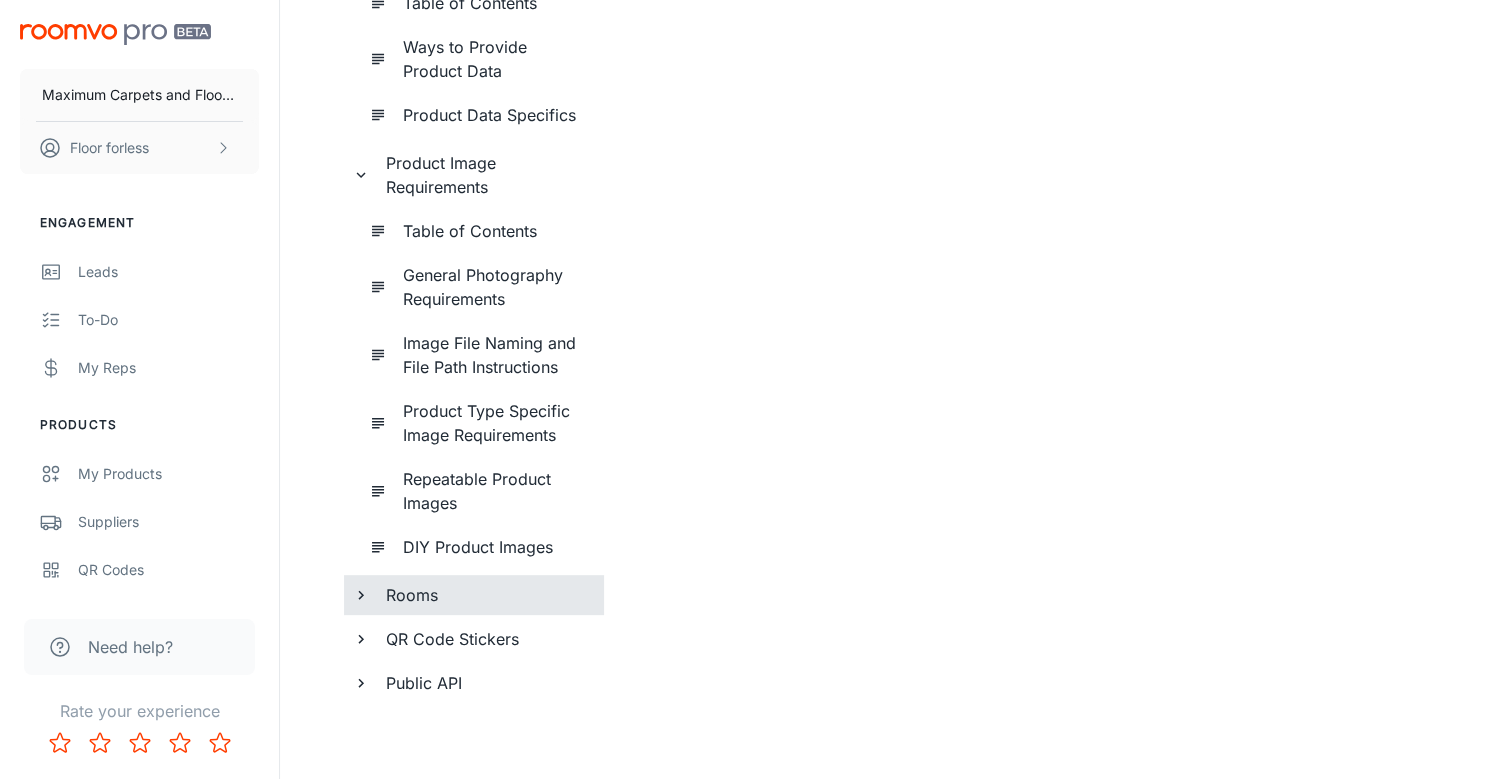 click on "Rooms" at bounding box center (474, 595) 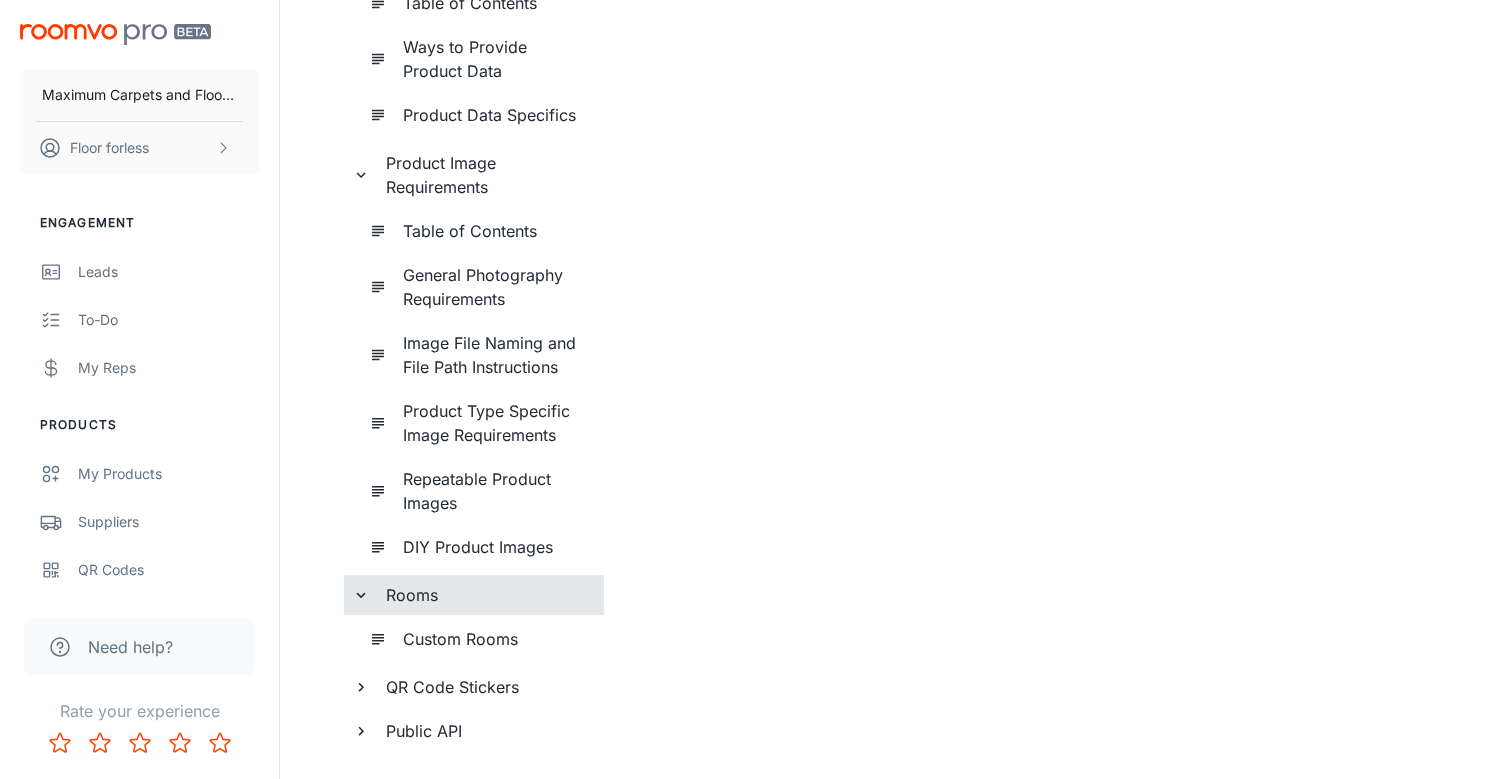 scroll, scrollTop: 596, scrollLeft: 0, axis: vertical 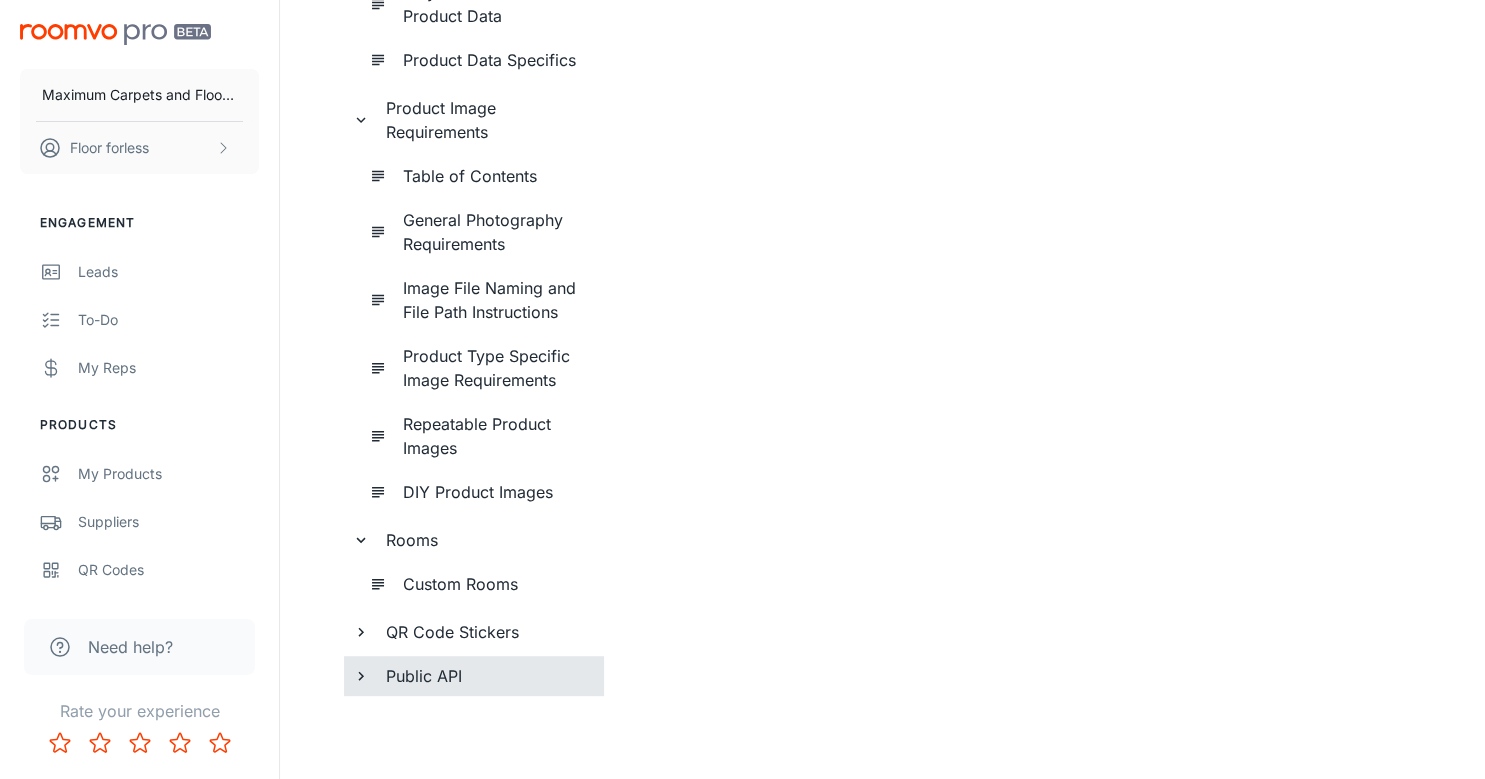 click 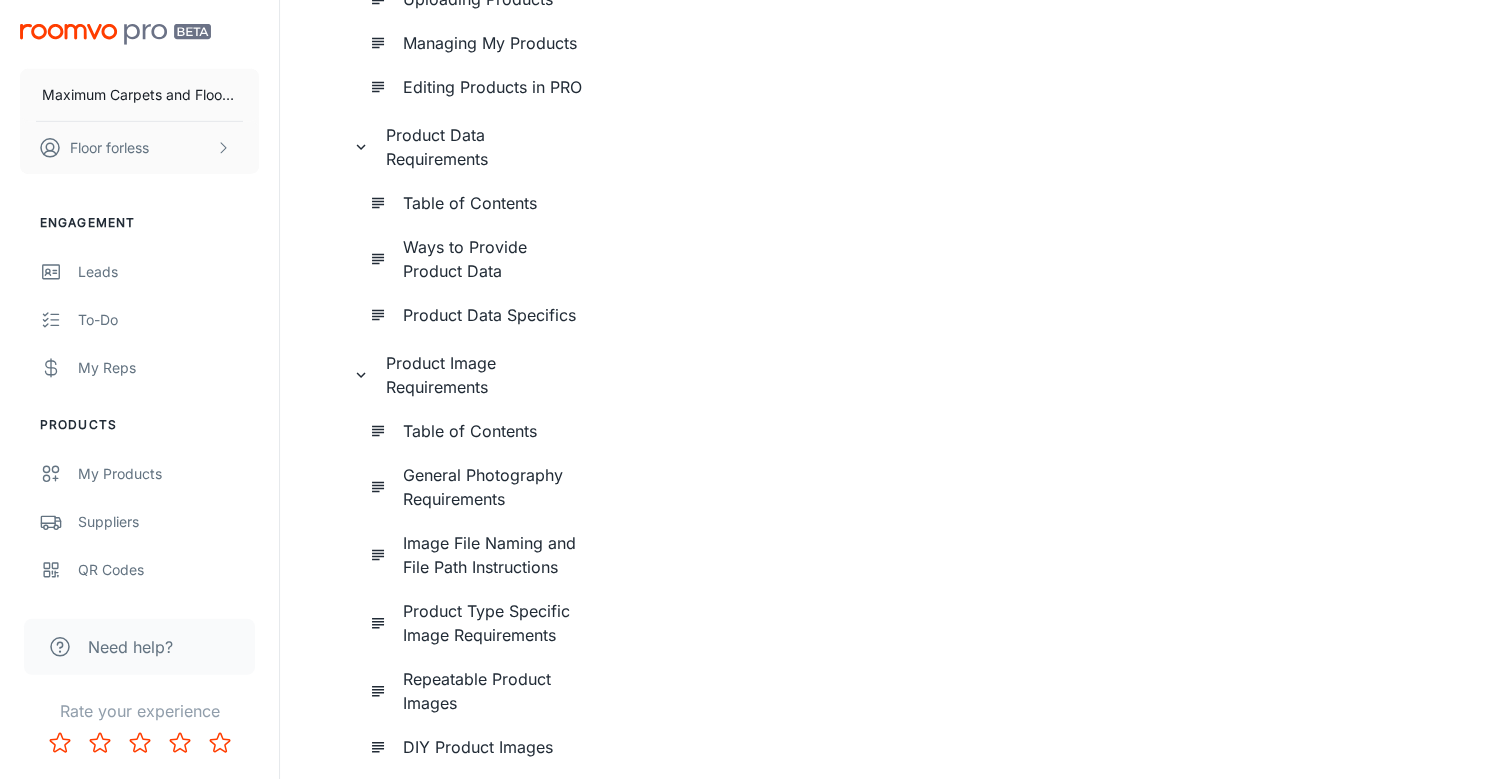 scroll, scrollTop: 0, scrollLeft: 0, axis: both 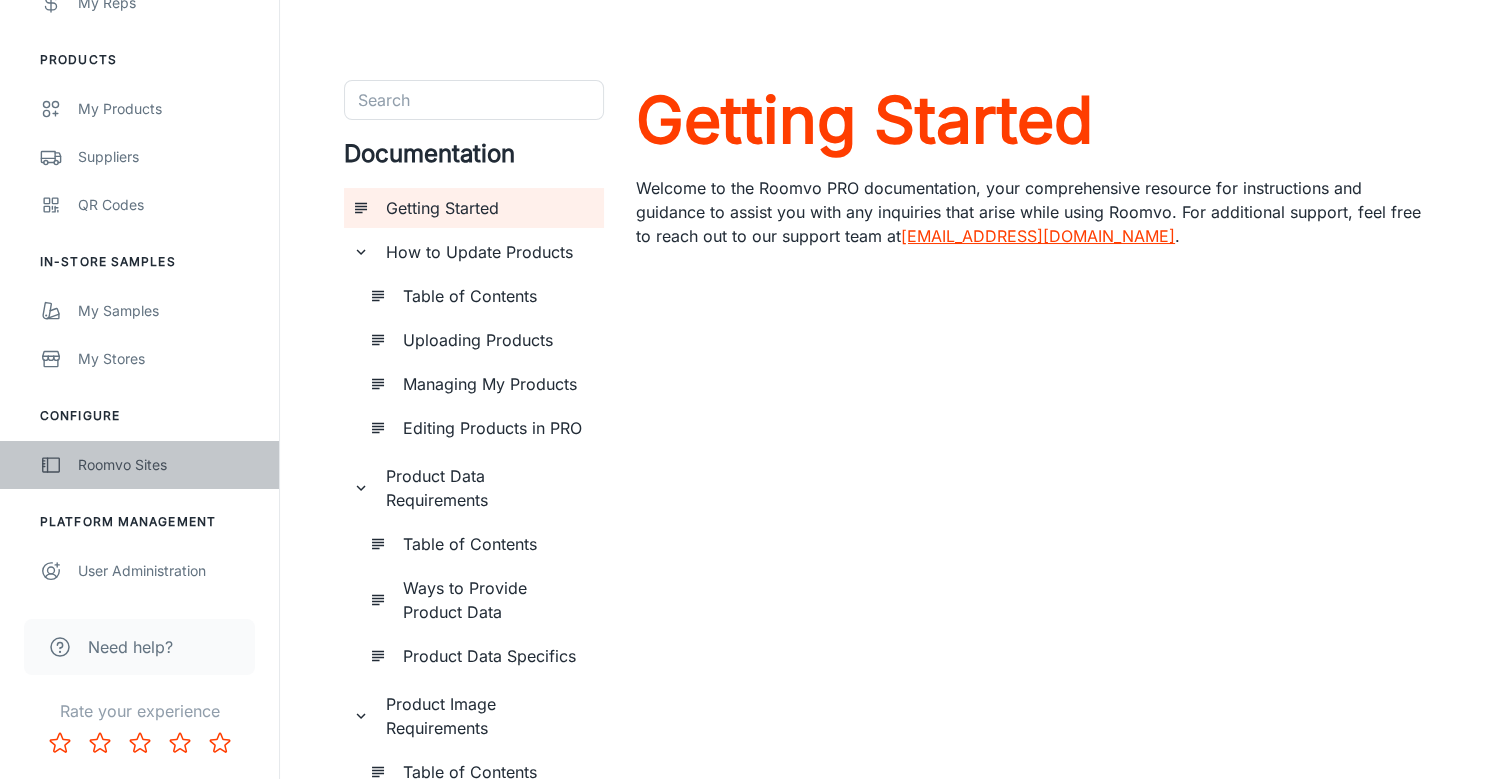click on "Roomvo Sites" at bounding box center (139, 465) 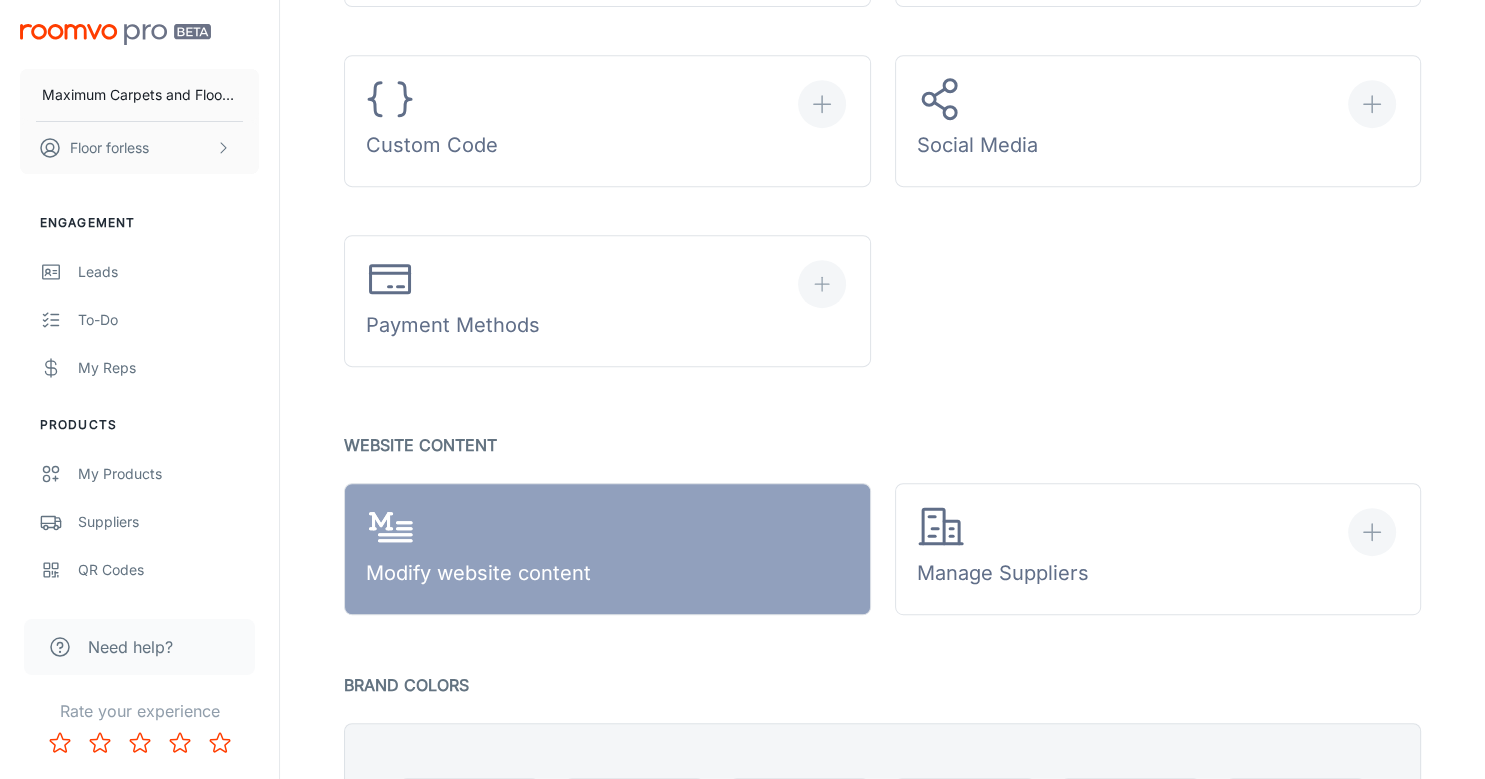 scroll, scrollTop: 877, scrollLeft: 0, axis: vertical 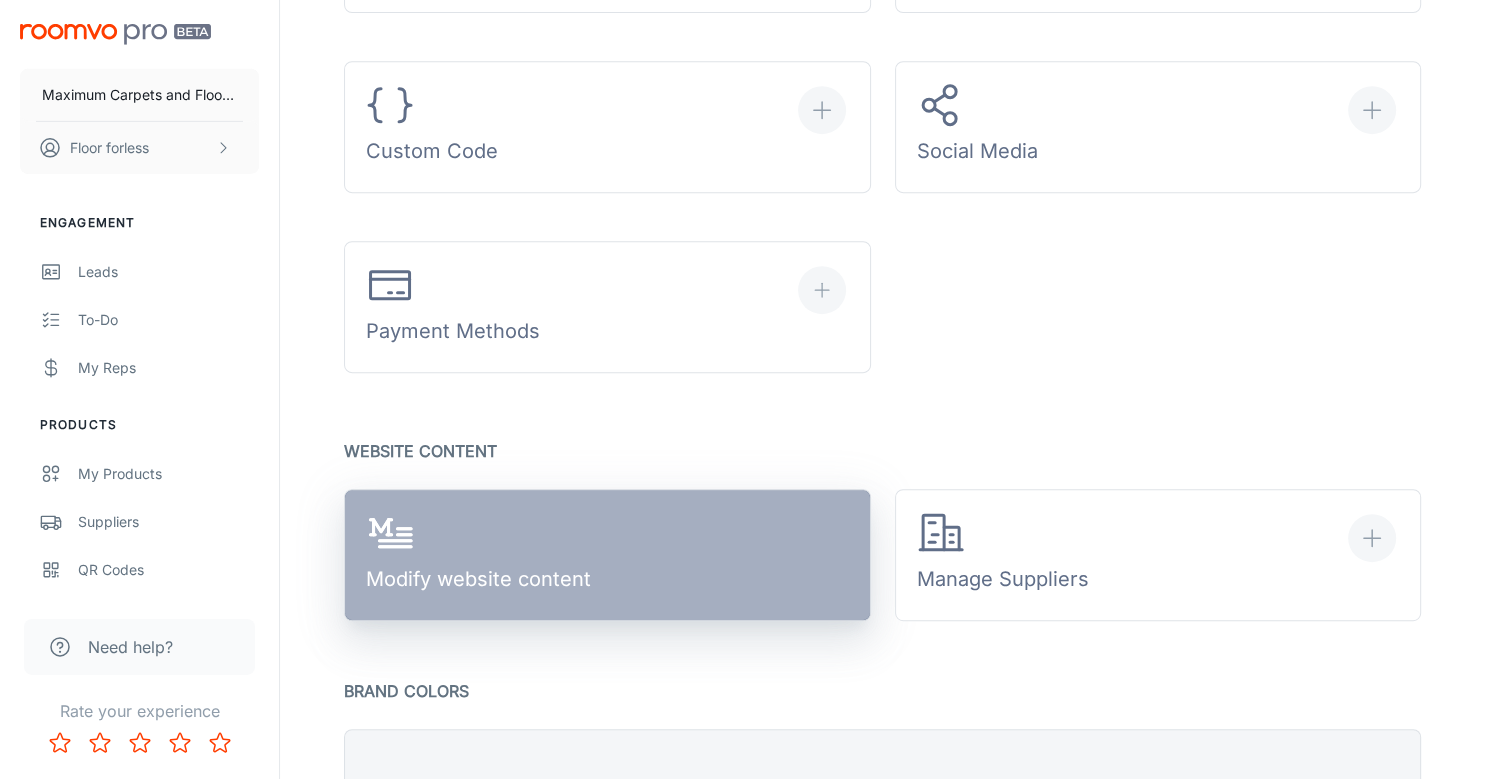 click on "Modify website content" at bounding box center [607, 555] 